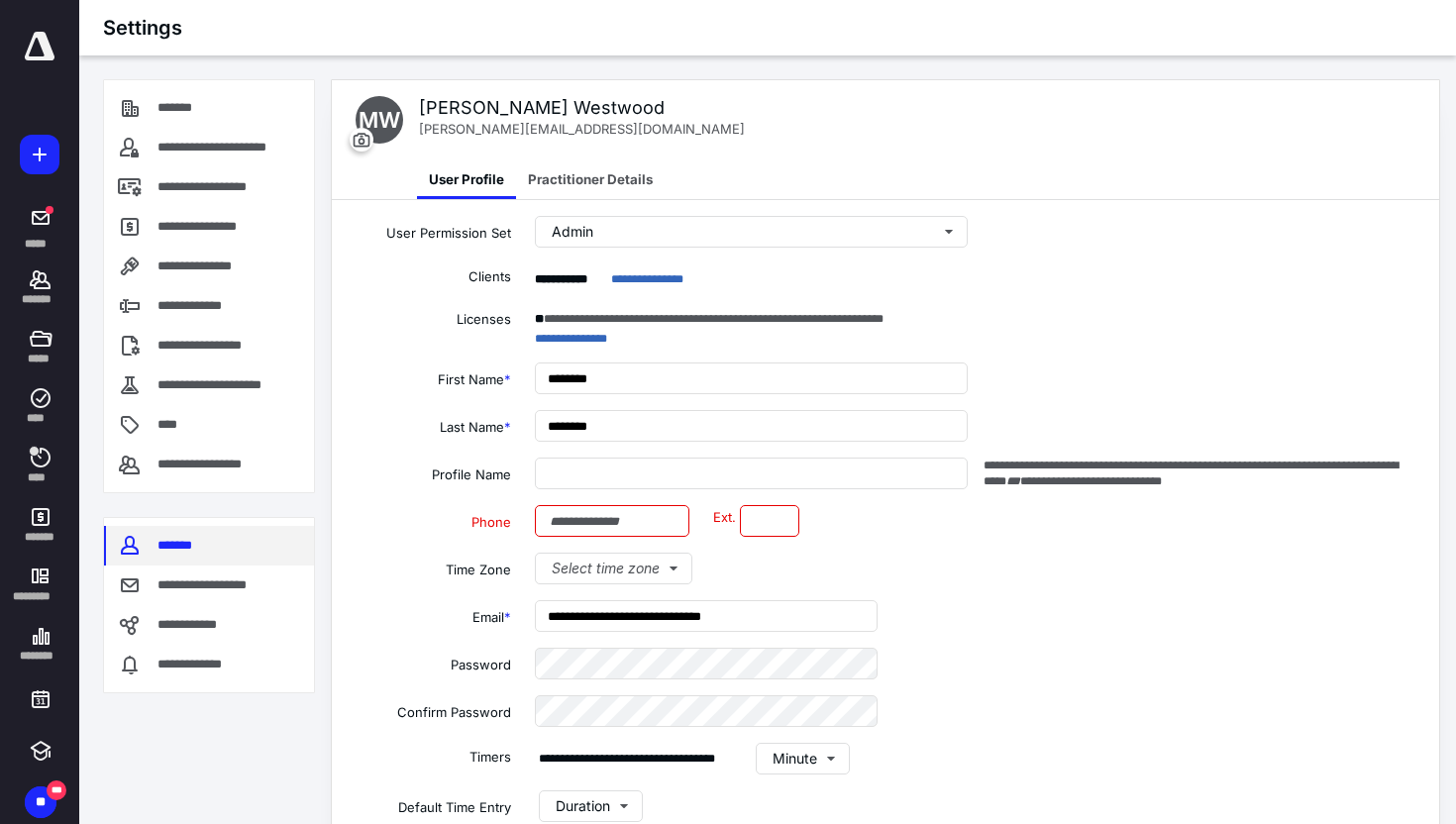 scroll, scrollTop: 0, scrollLeft: 0, axis: both 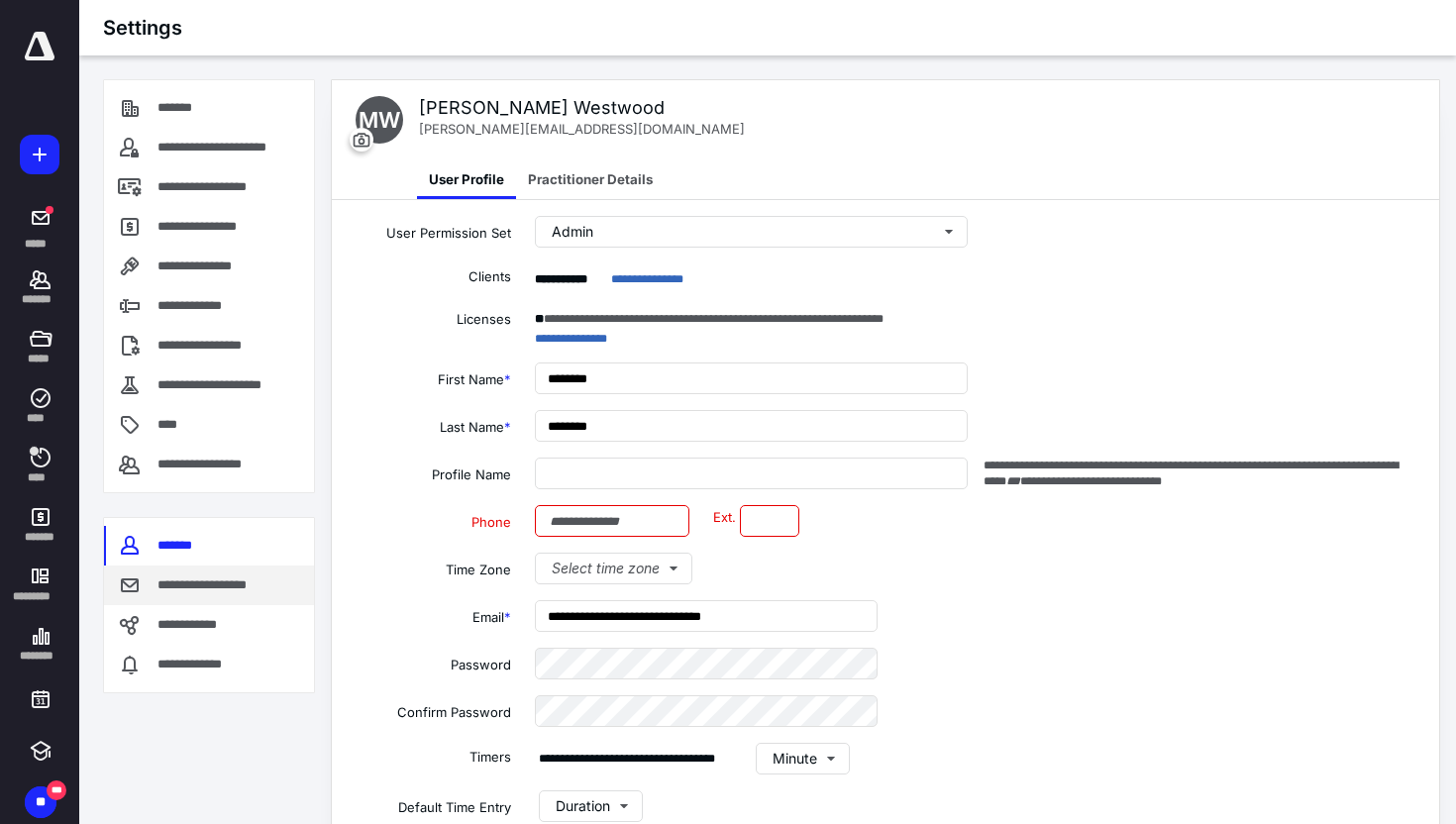 click on "**********" at bounding box center [209, 585] 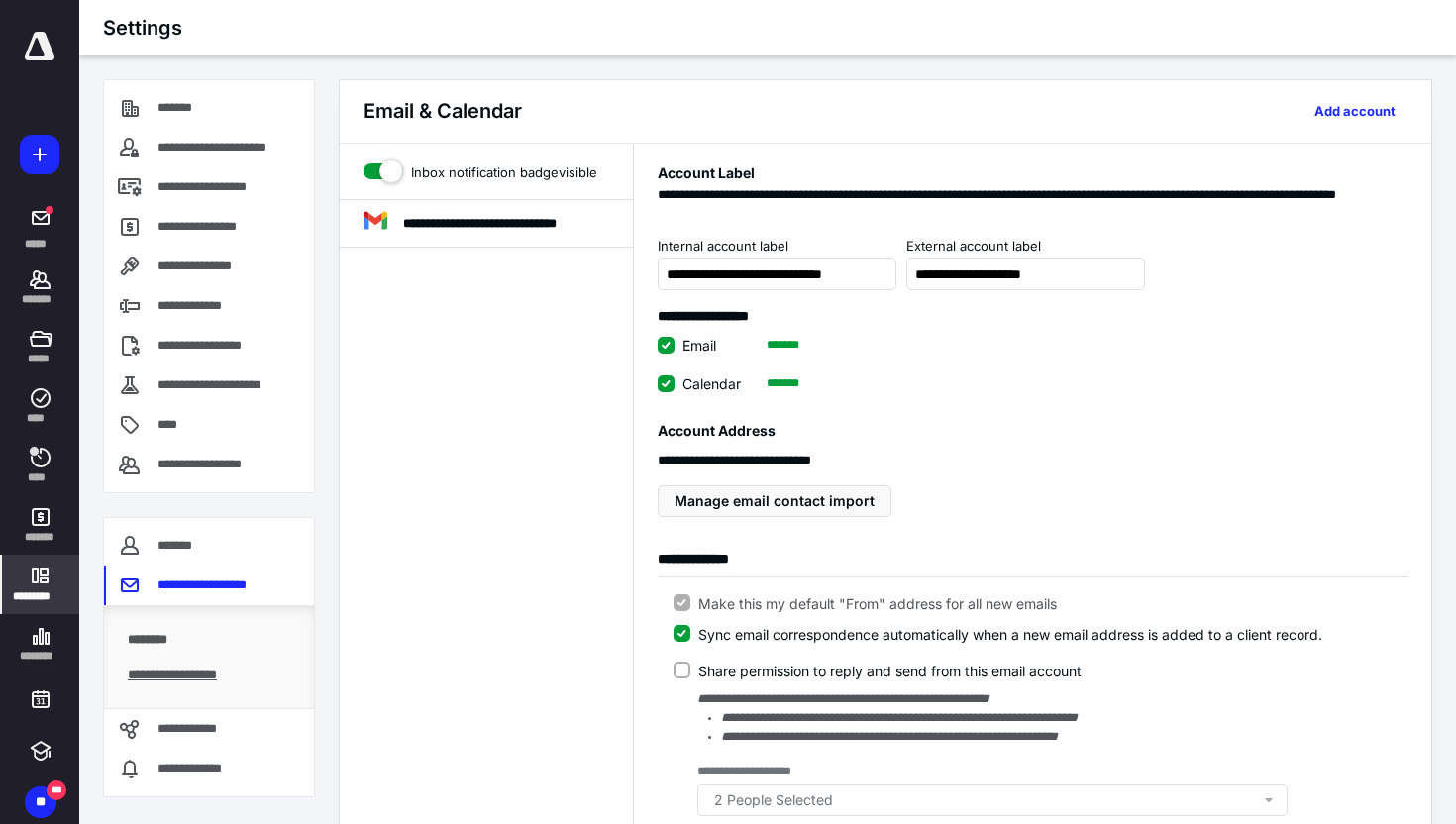 click on "**********" at bounding box center [209, 683] 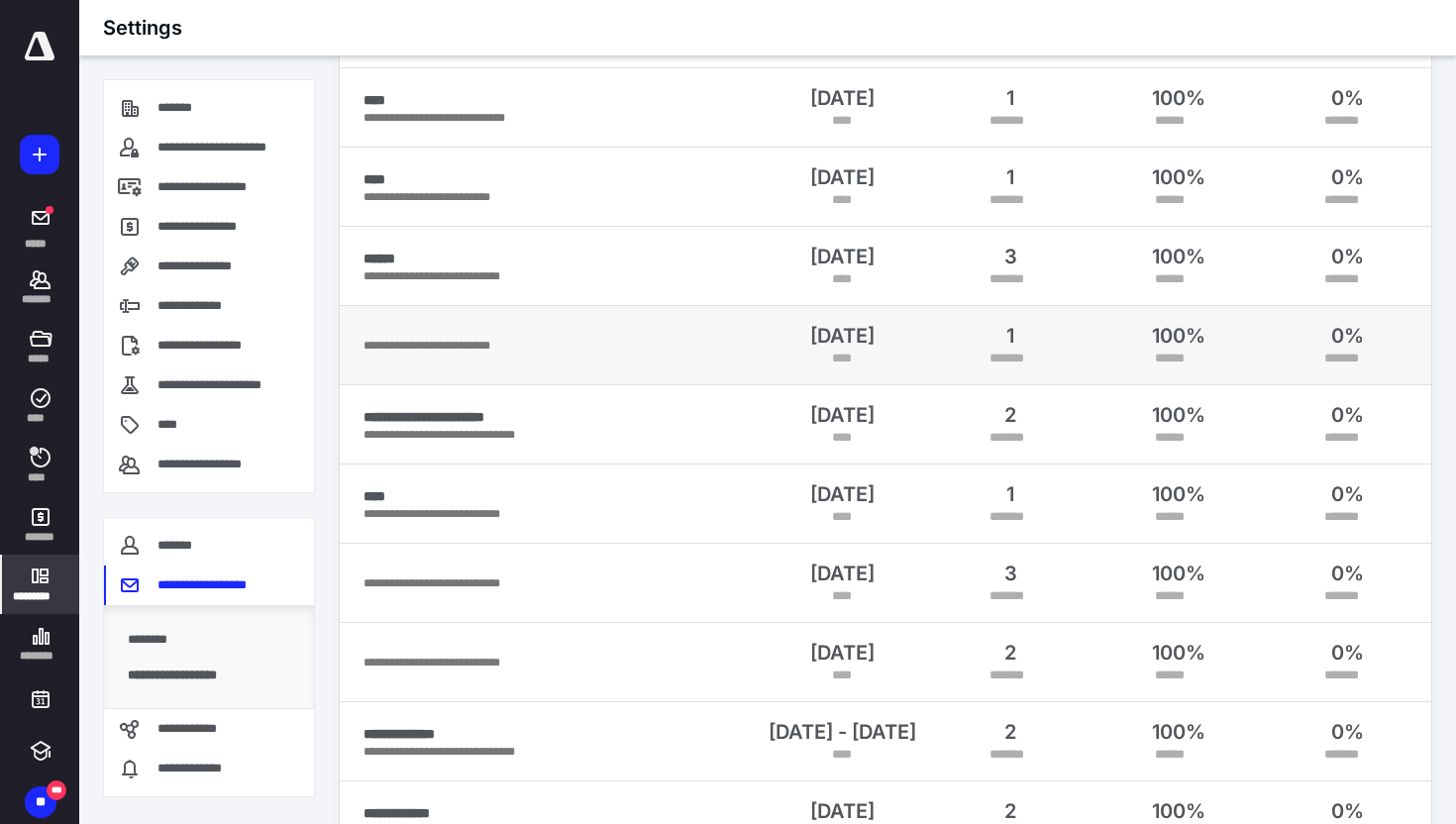 scroll, scrollTop: 369, scrollLeft: 0, axis: vertical 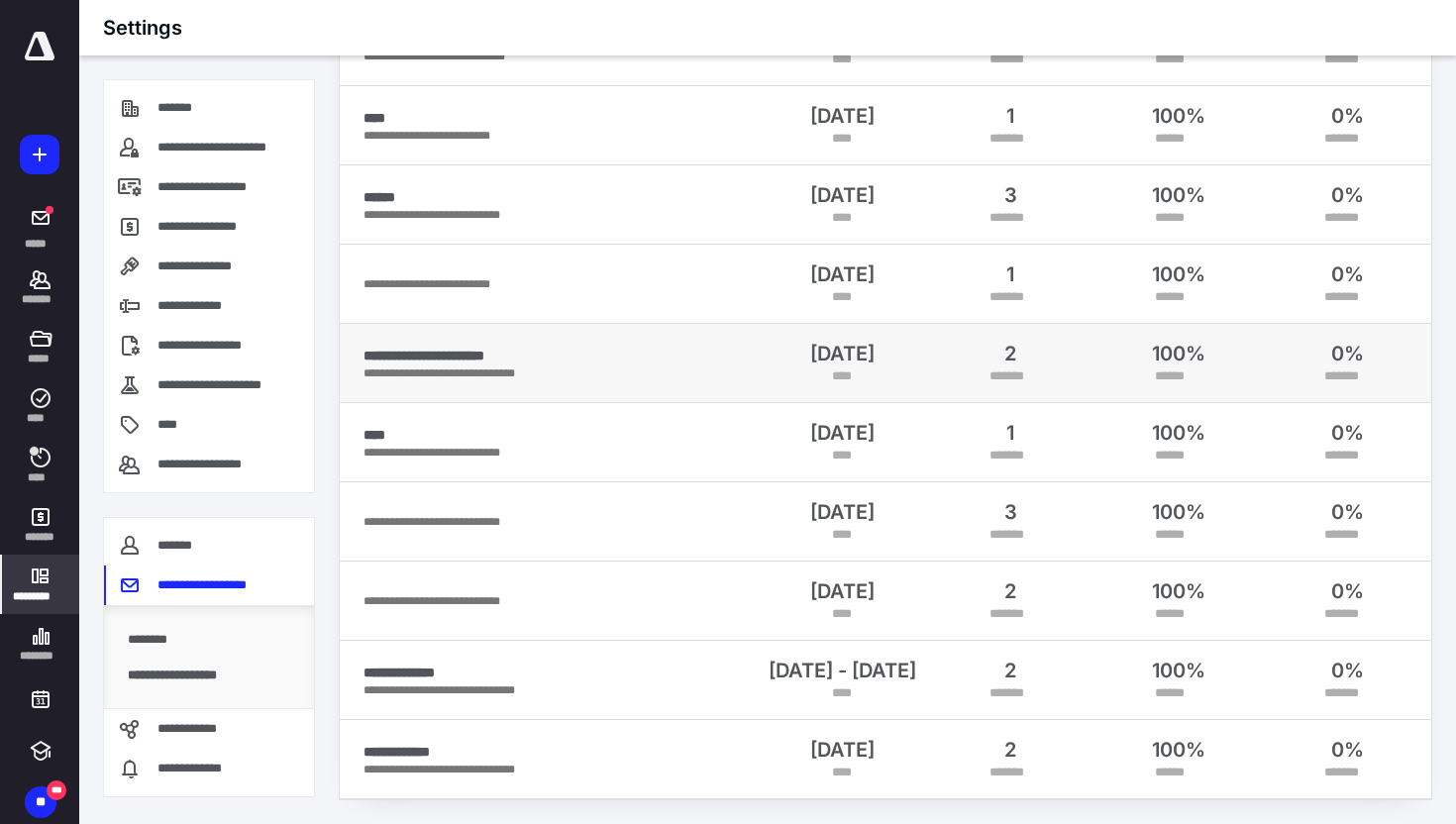 click on "**********" at bounding box center [561, 373] 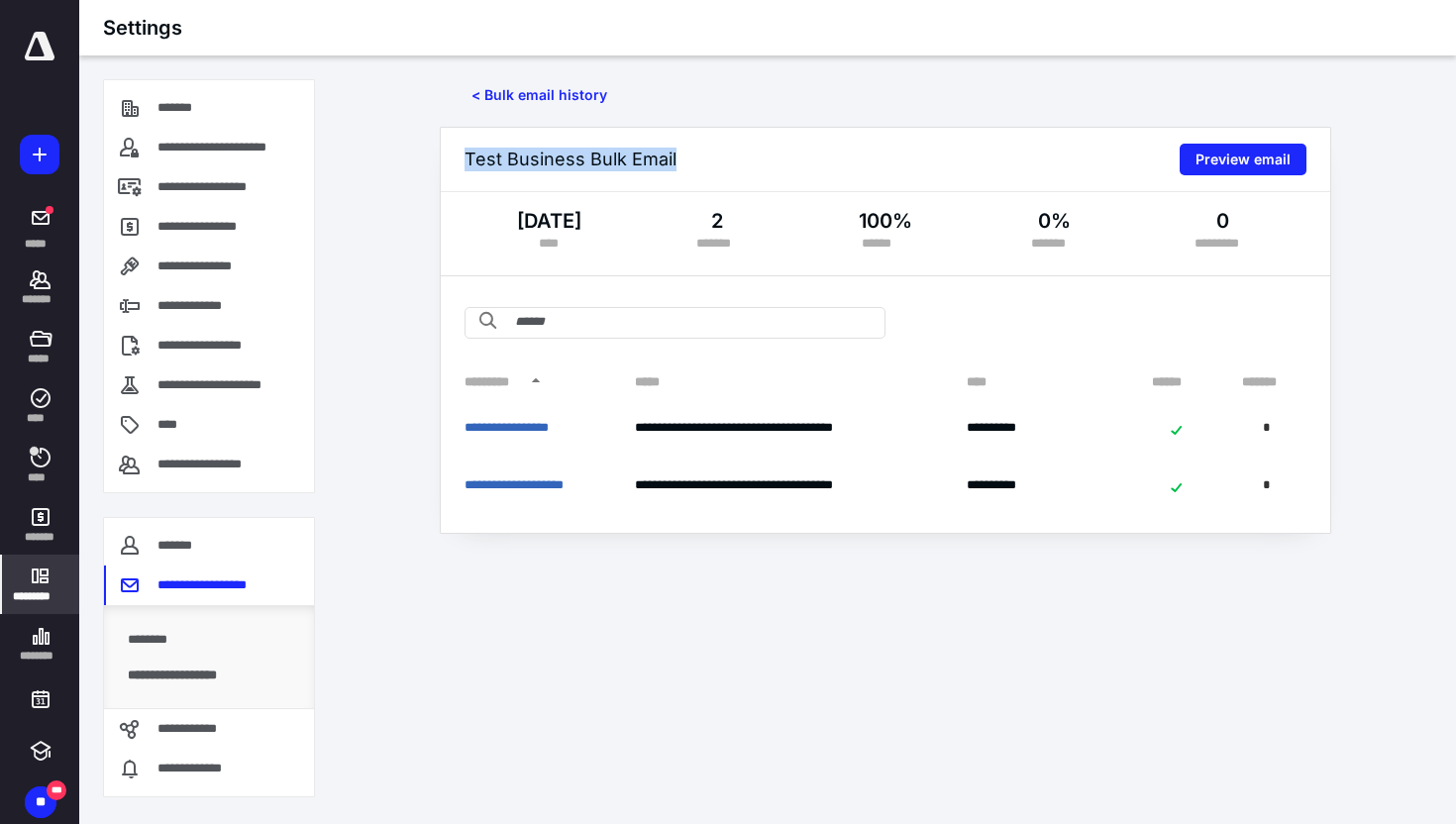 drag, startPoint x: 468, startPoint y: 156, endPoint x: 719, endPoint y: 155, distance: 251.00199 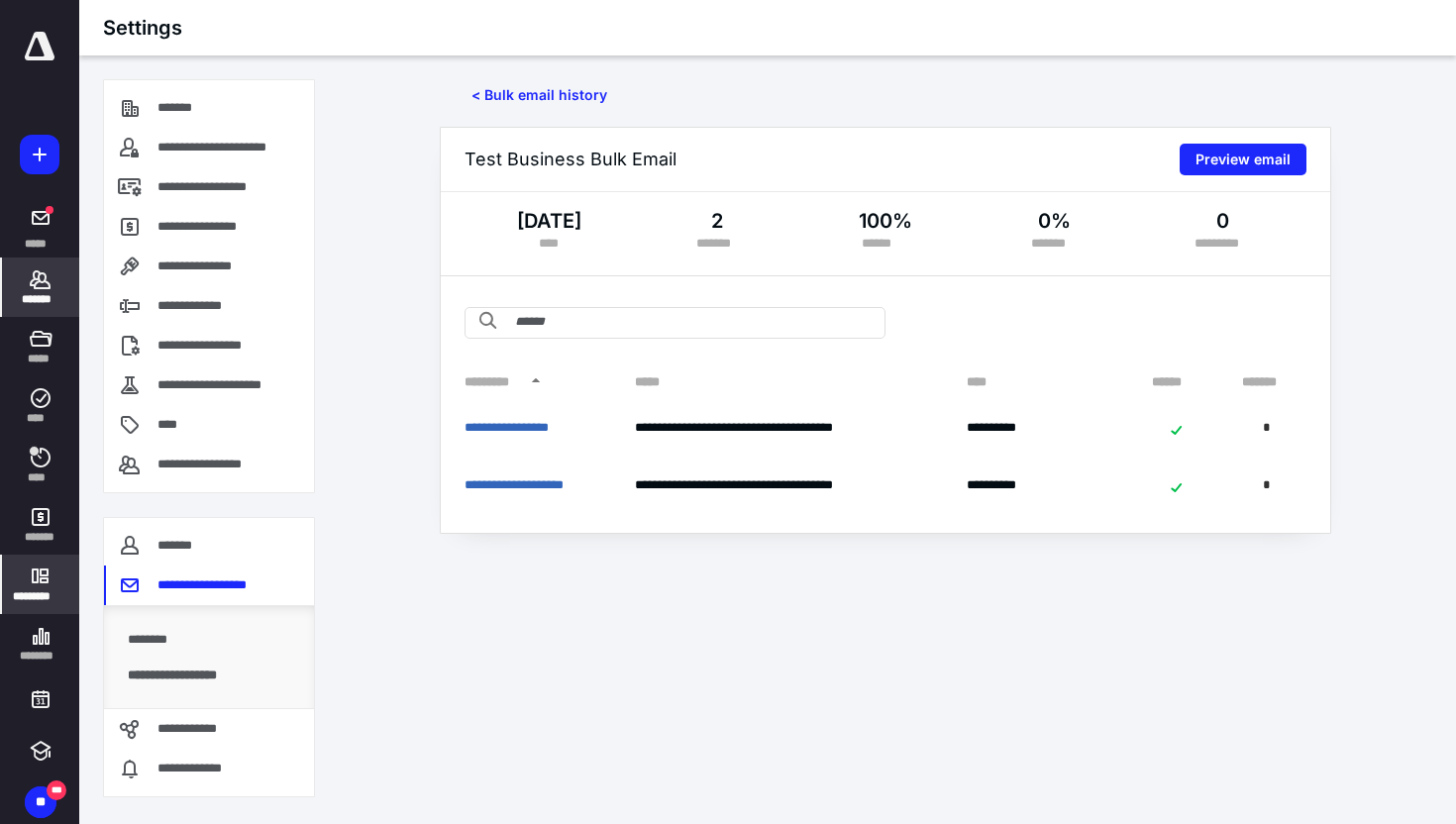 click 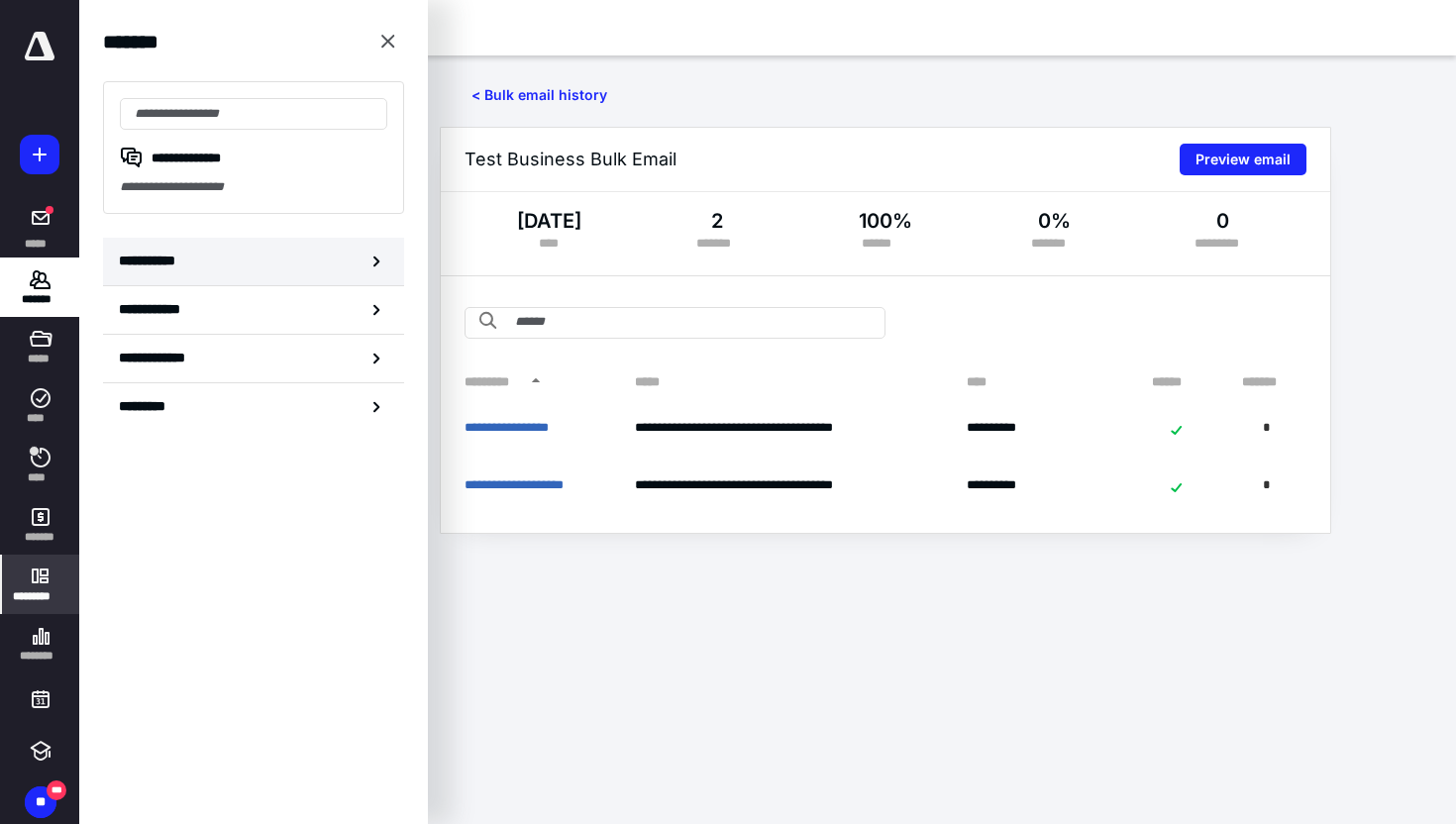 click on "**********" at bounding box center (254, 261) 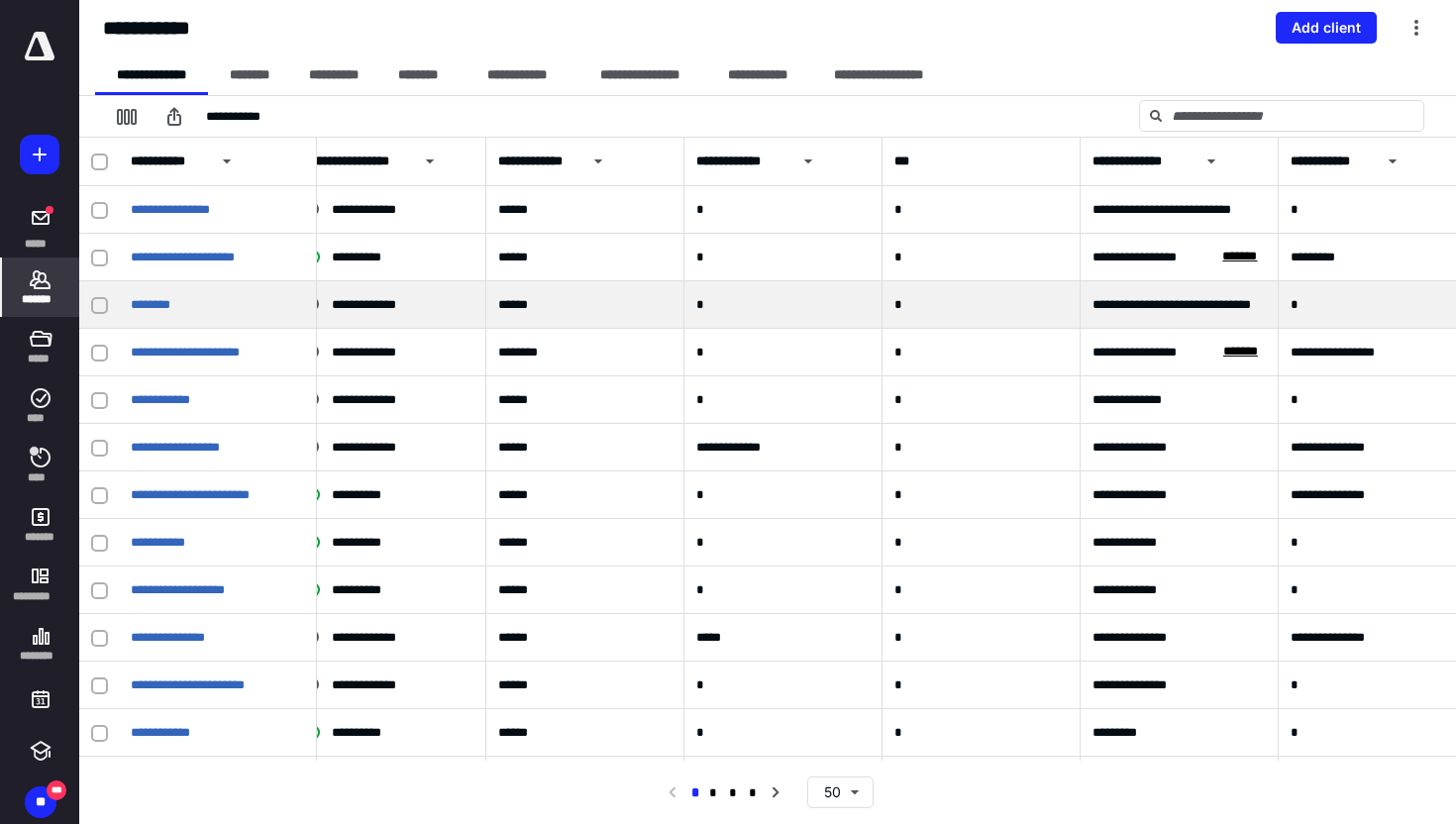 scroll, scrollTop: 0, scrollLeft: 0, axis: both 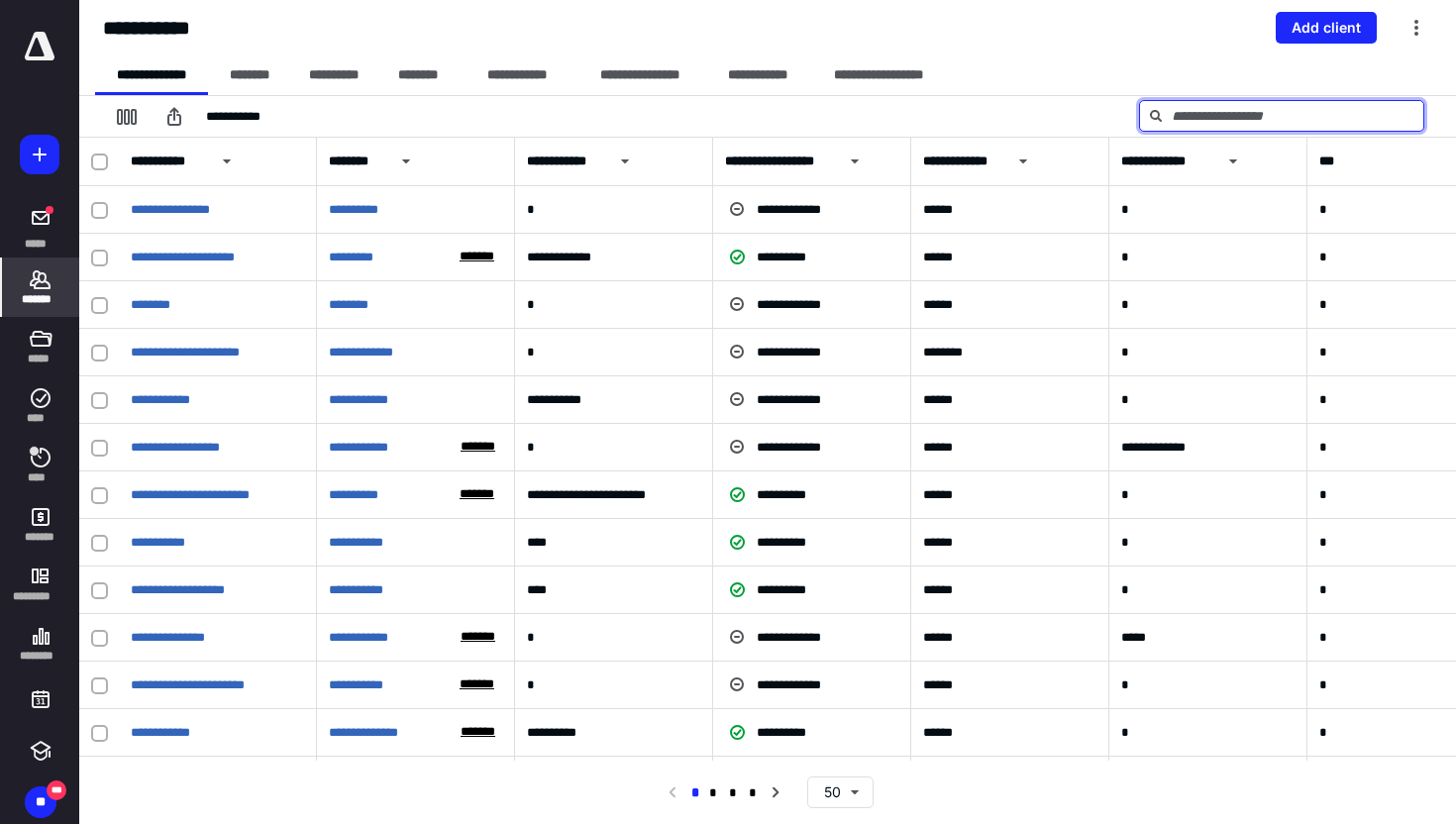 click at bounding box center (1282, 116) 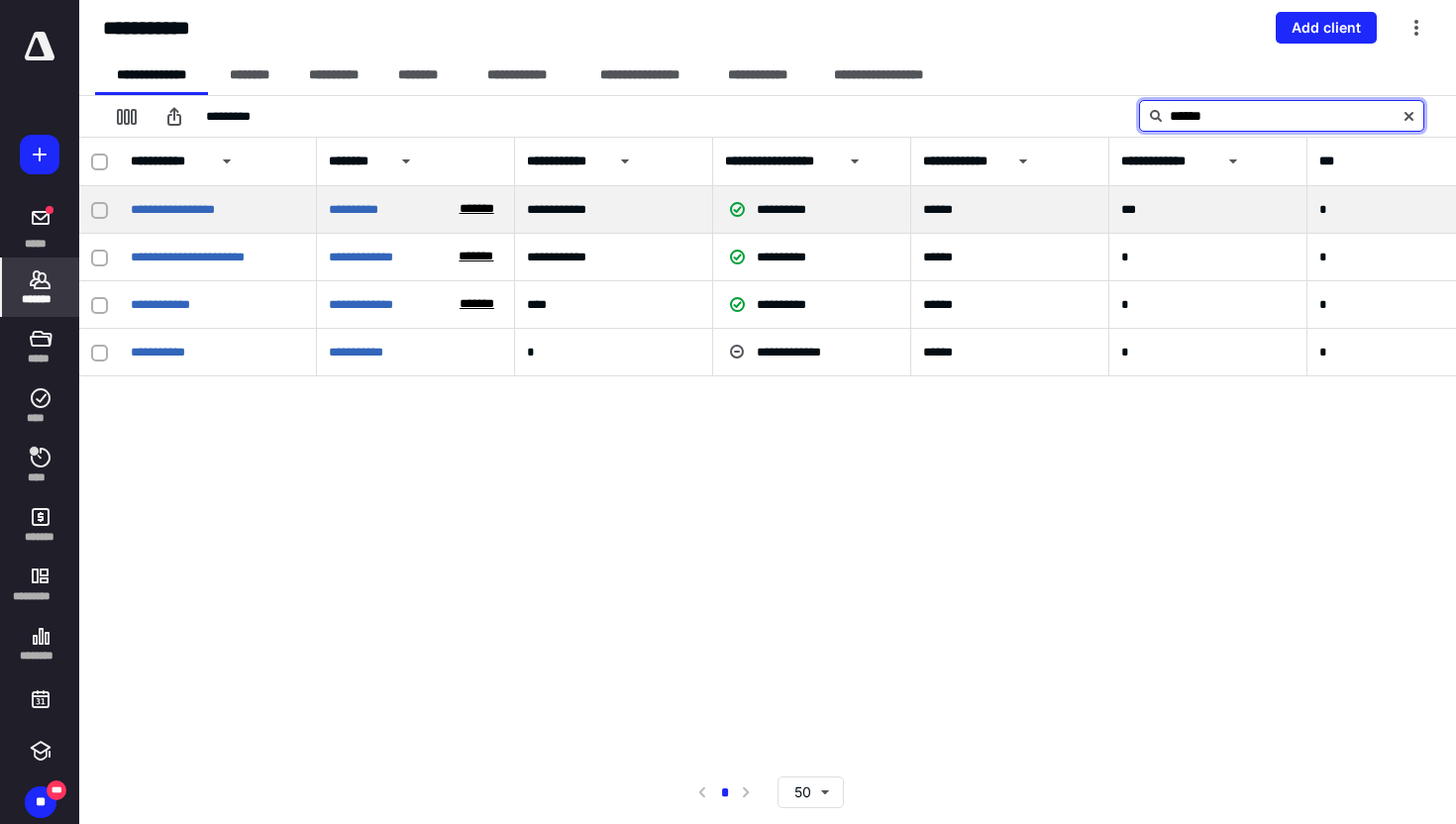 type on "******" 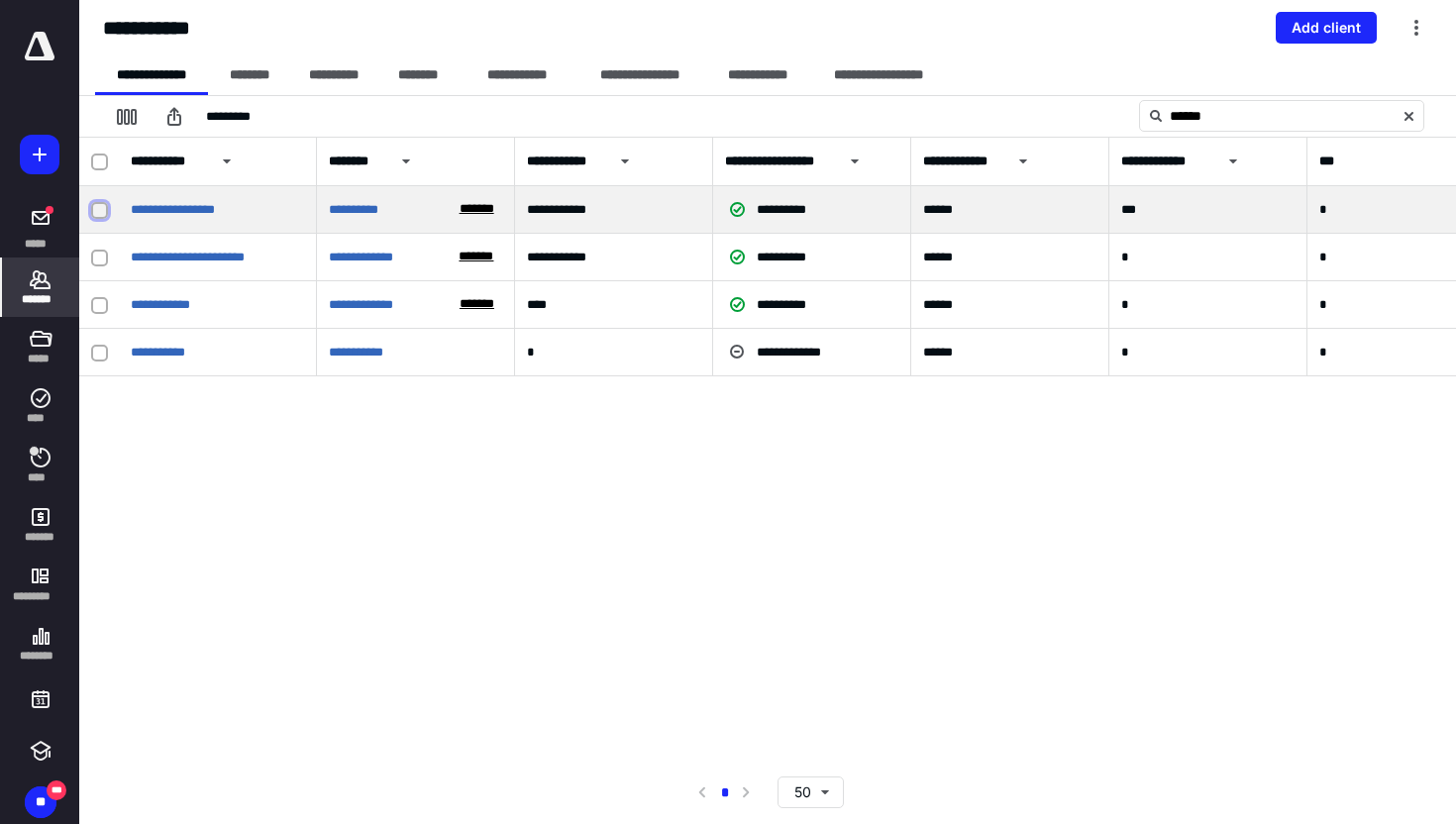 click at bounding box center (99, 210) 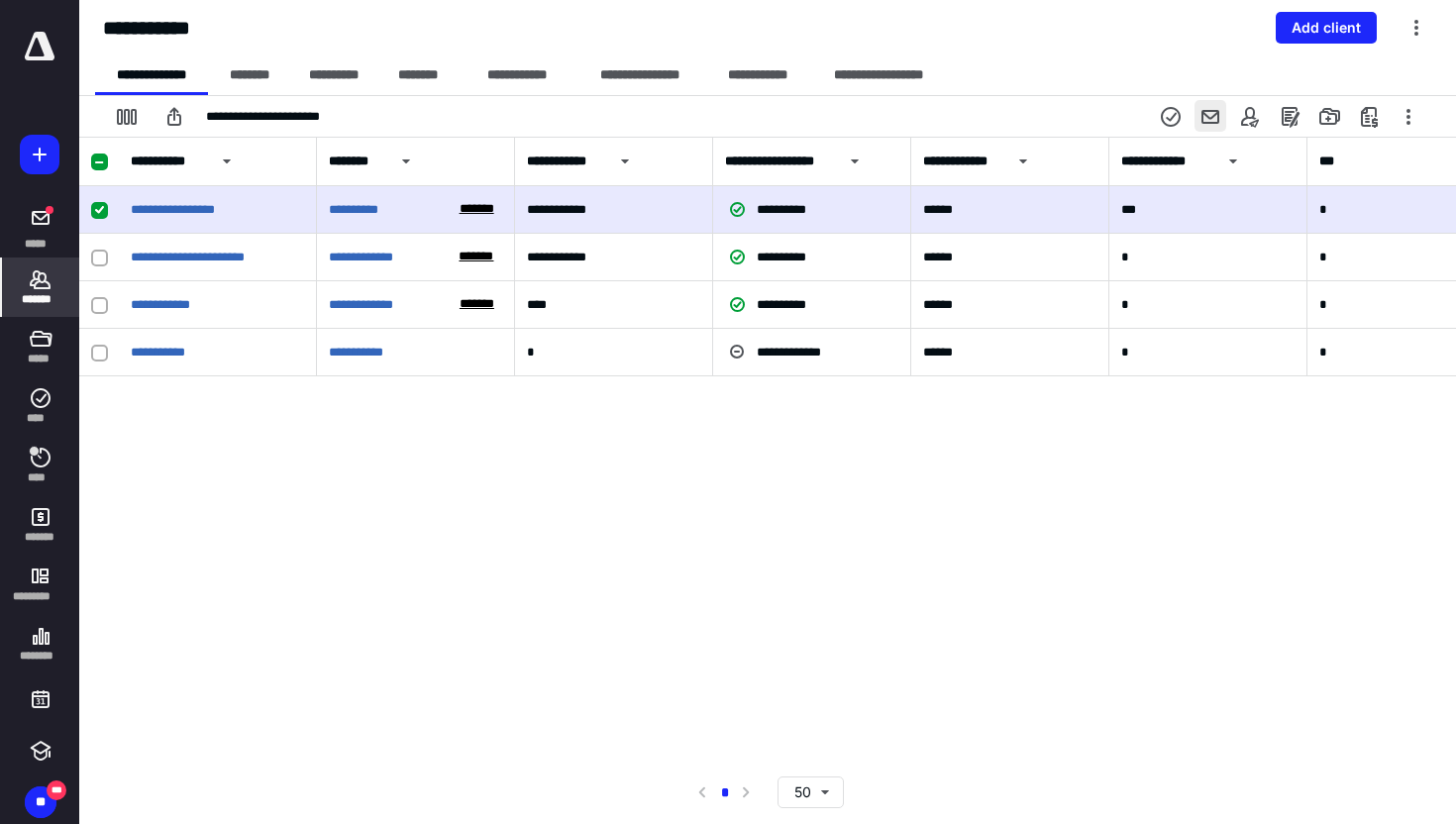 click at bounding box center (1210, 116) 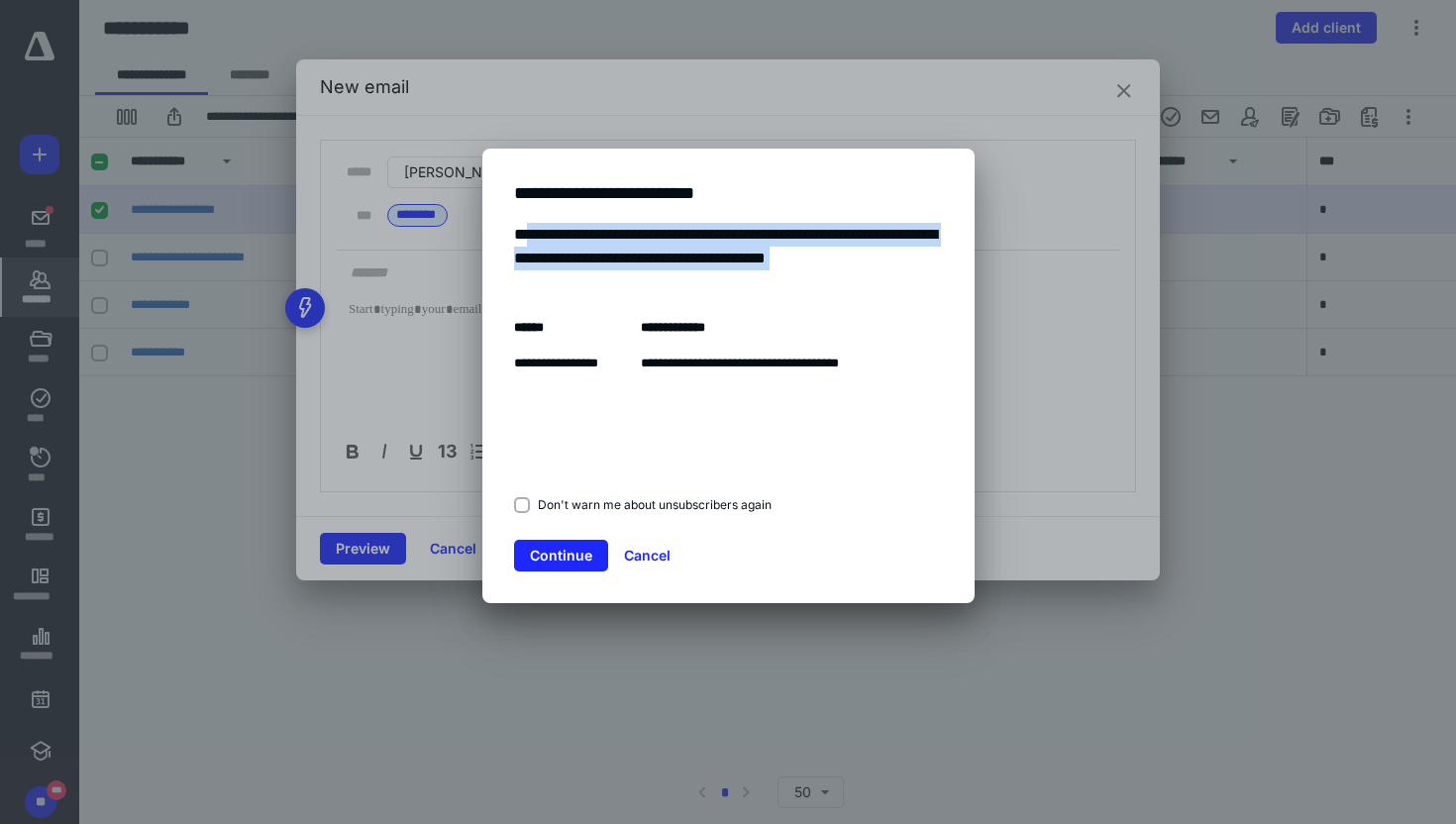 drag, startPoint x: 518, startPoint y: 231, endPoint x: 571, endPoint y: 294, distance: 82.32861 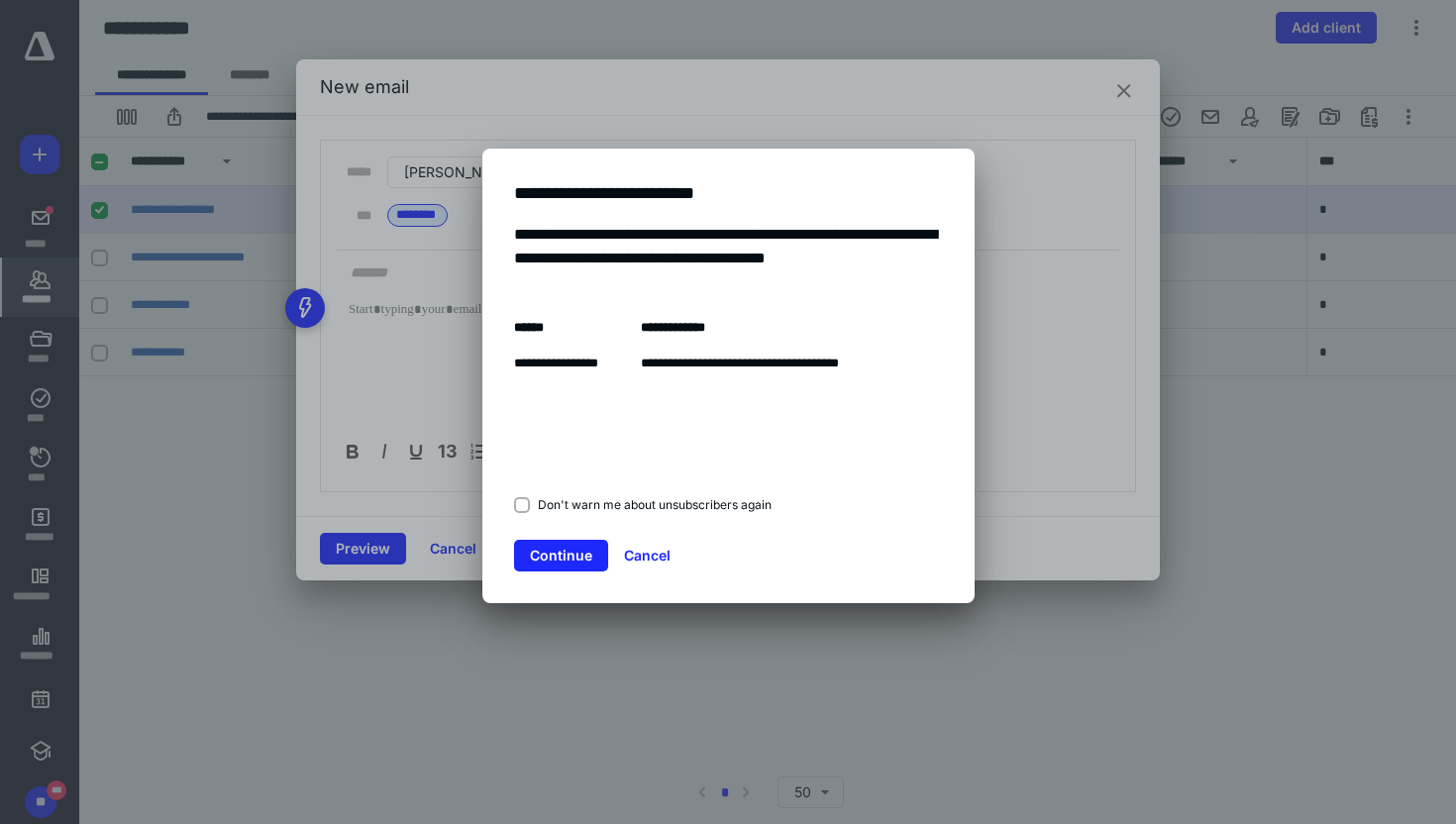 click on "**********" at bounding box center (728, 375) 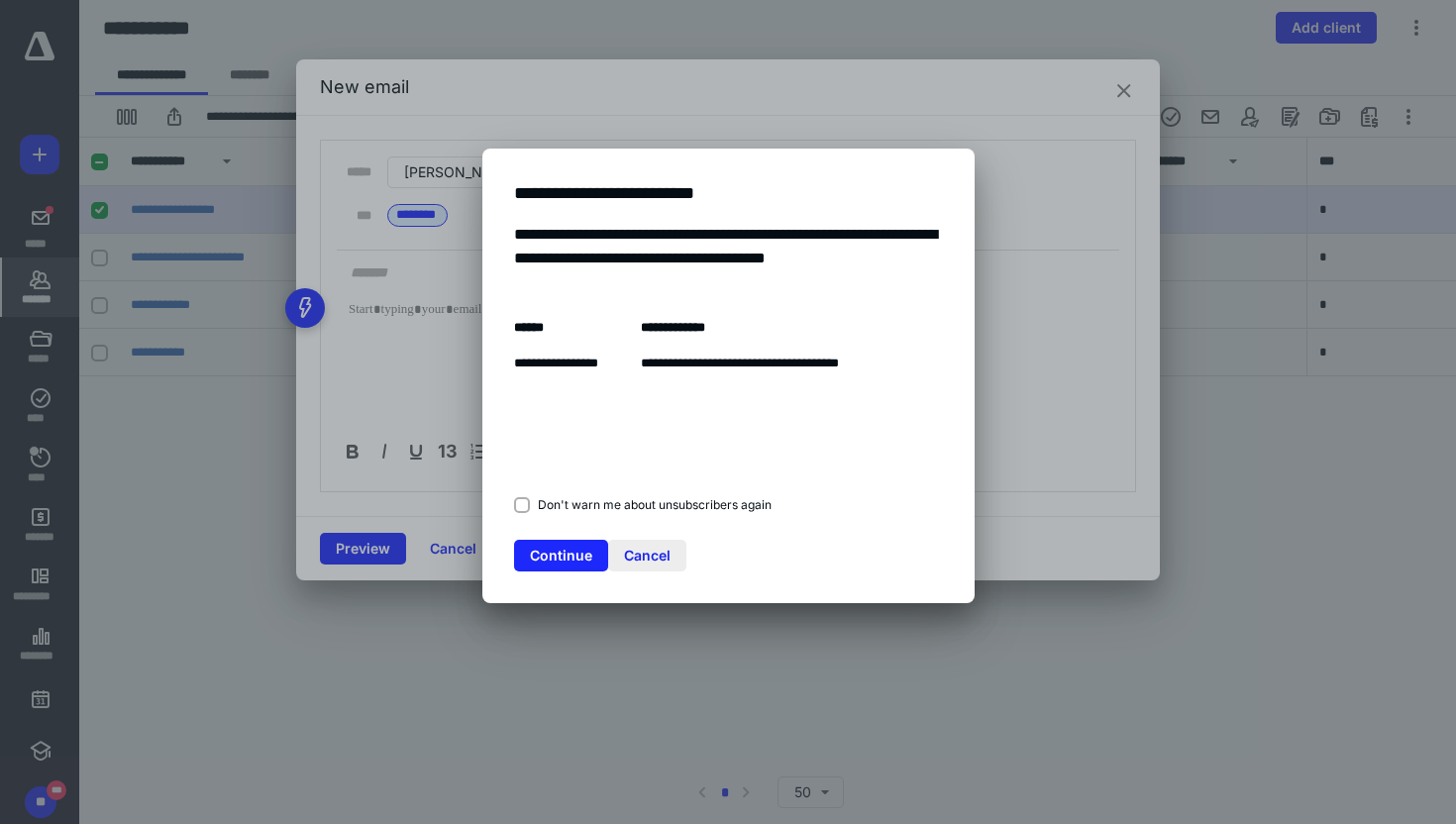 click on "Cancel" at bounding box center [647, 556] 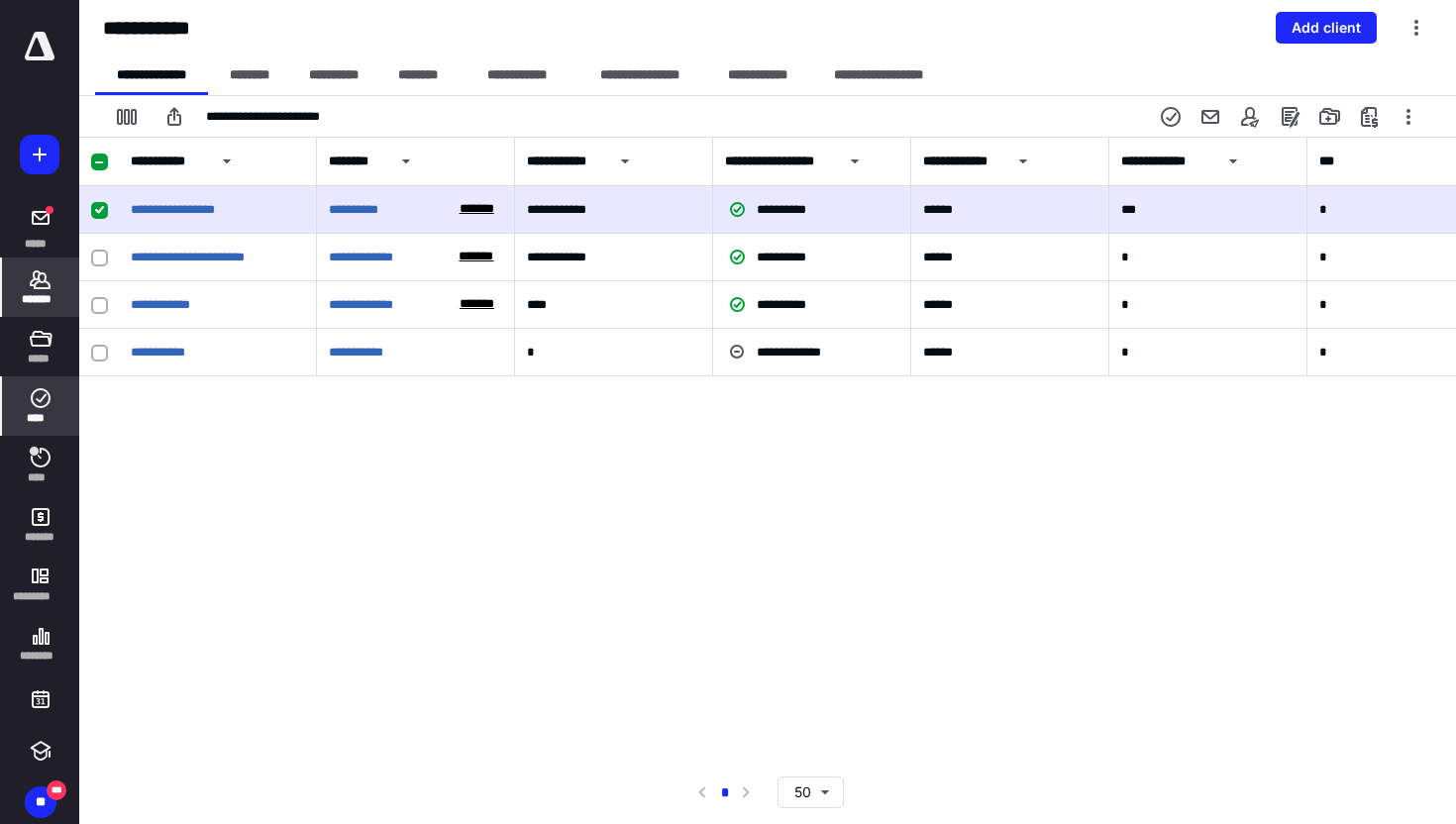 click on "****" at bounding box center [41, 406] 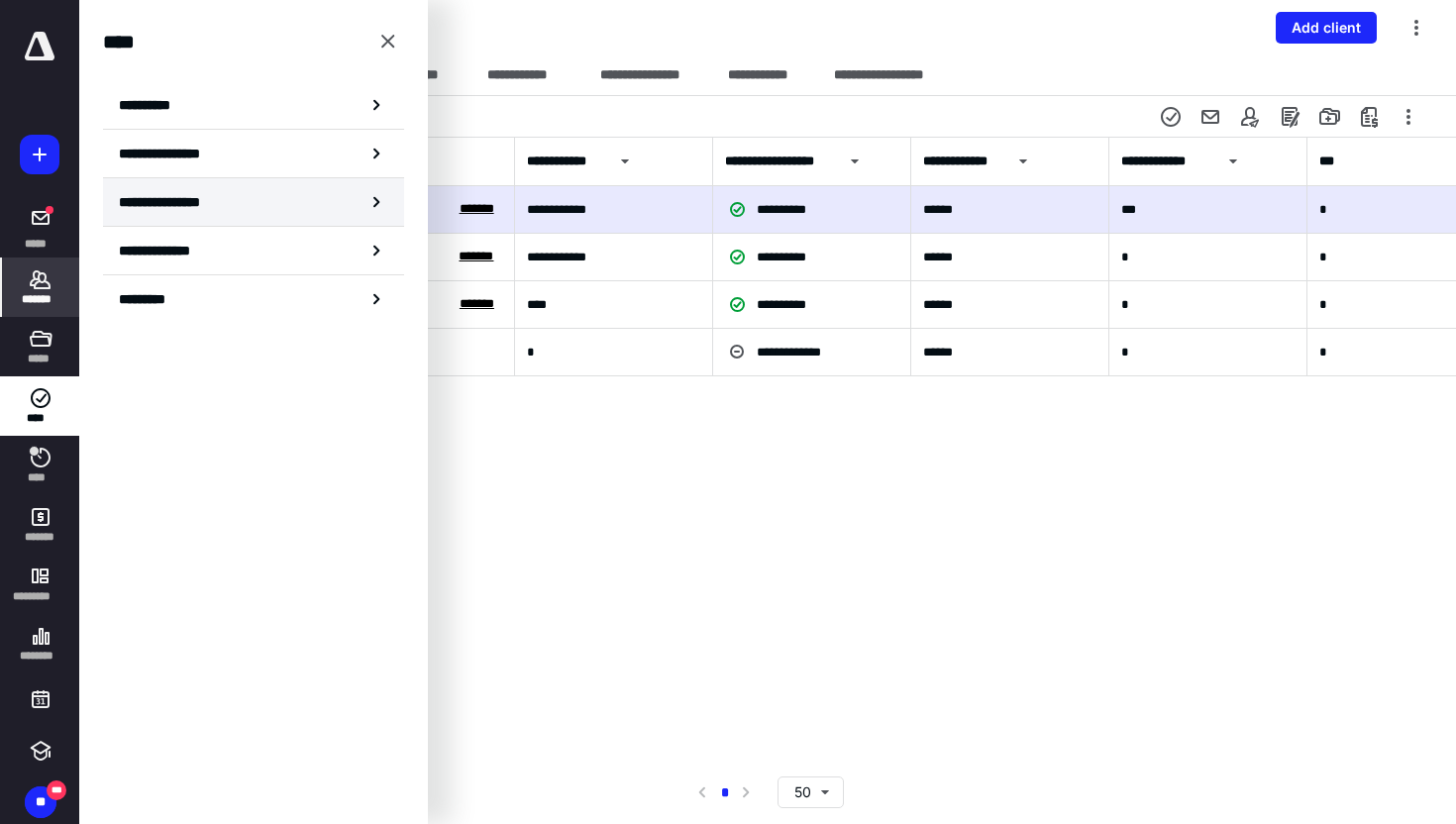 click on "**********" at bounding box center [176, 202] 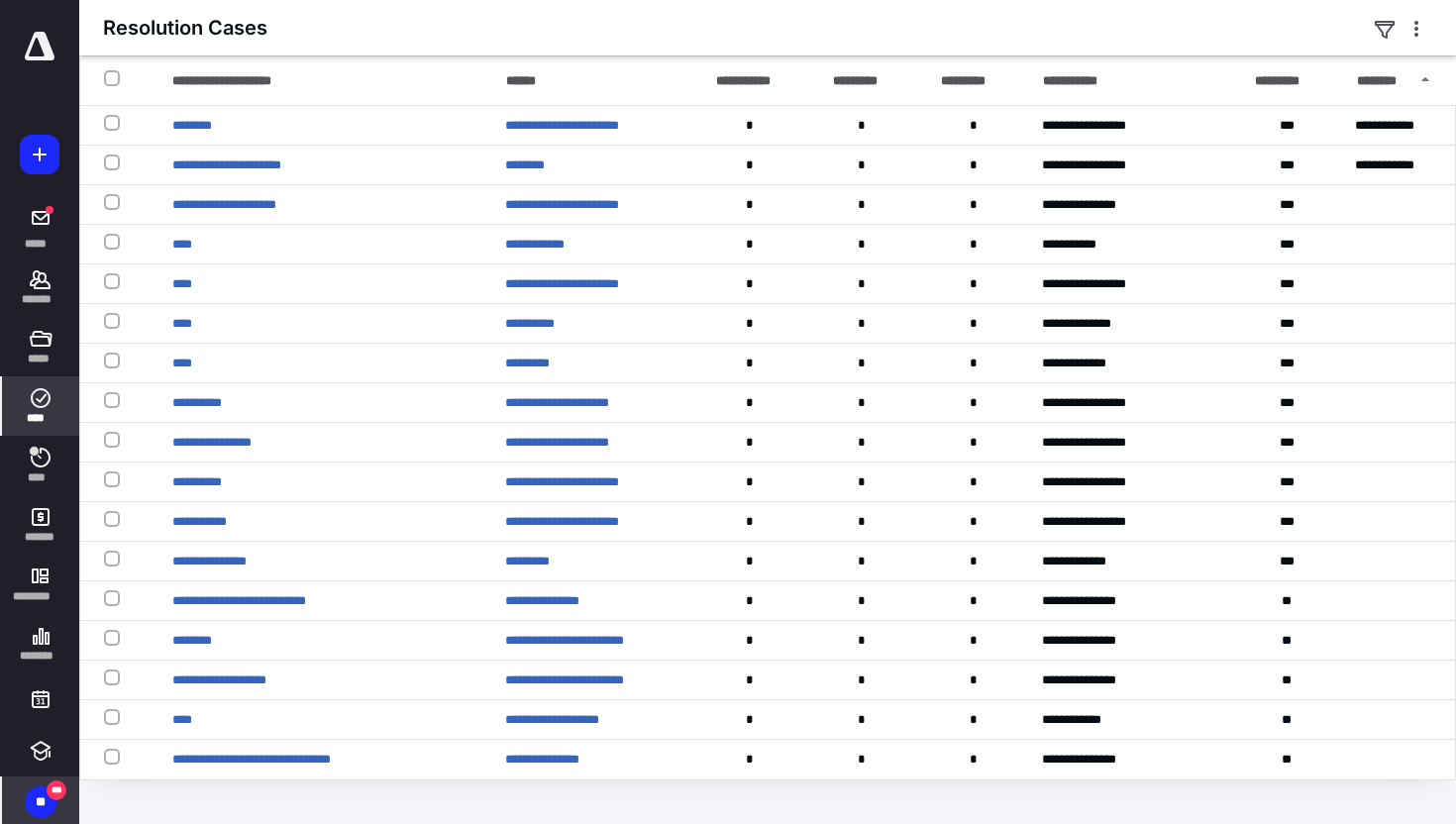 click on "***" at bounding box center (56, 790) 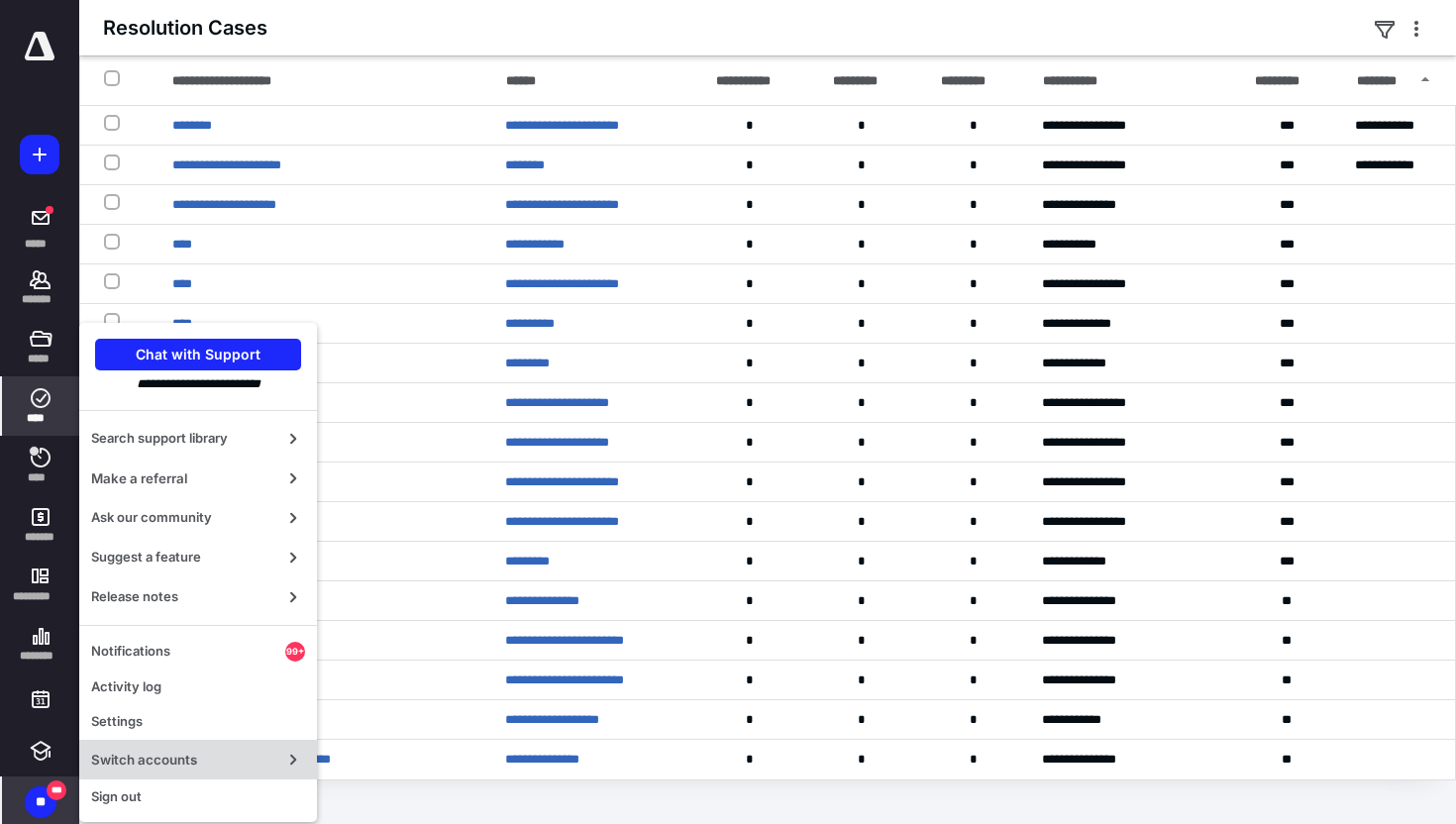 click on "Switch accounts" at bounding box center (182, 760) 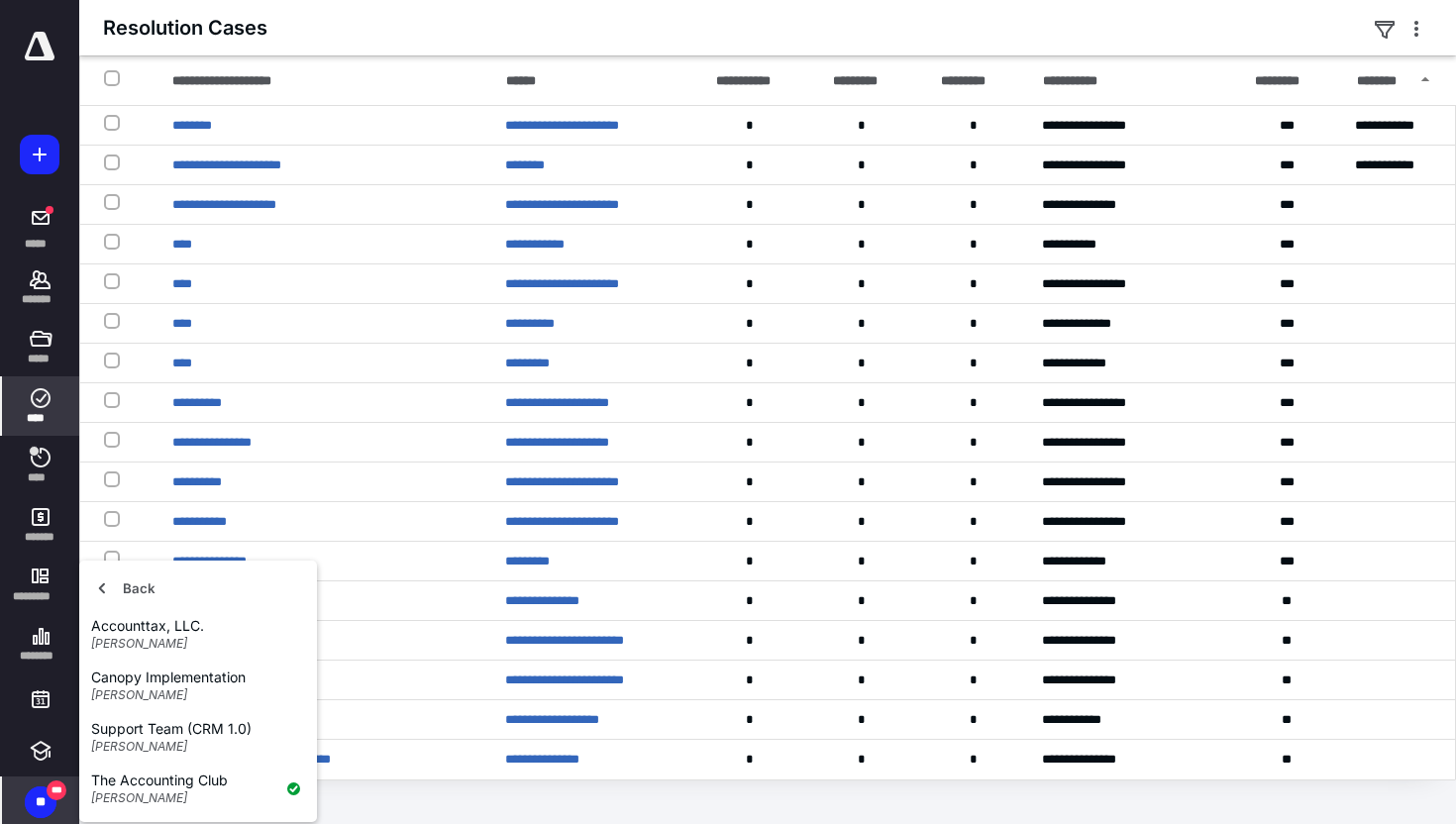 click on "** ***" at bounding box center [41, 802] 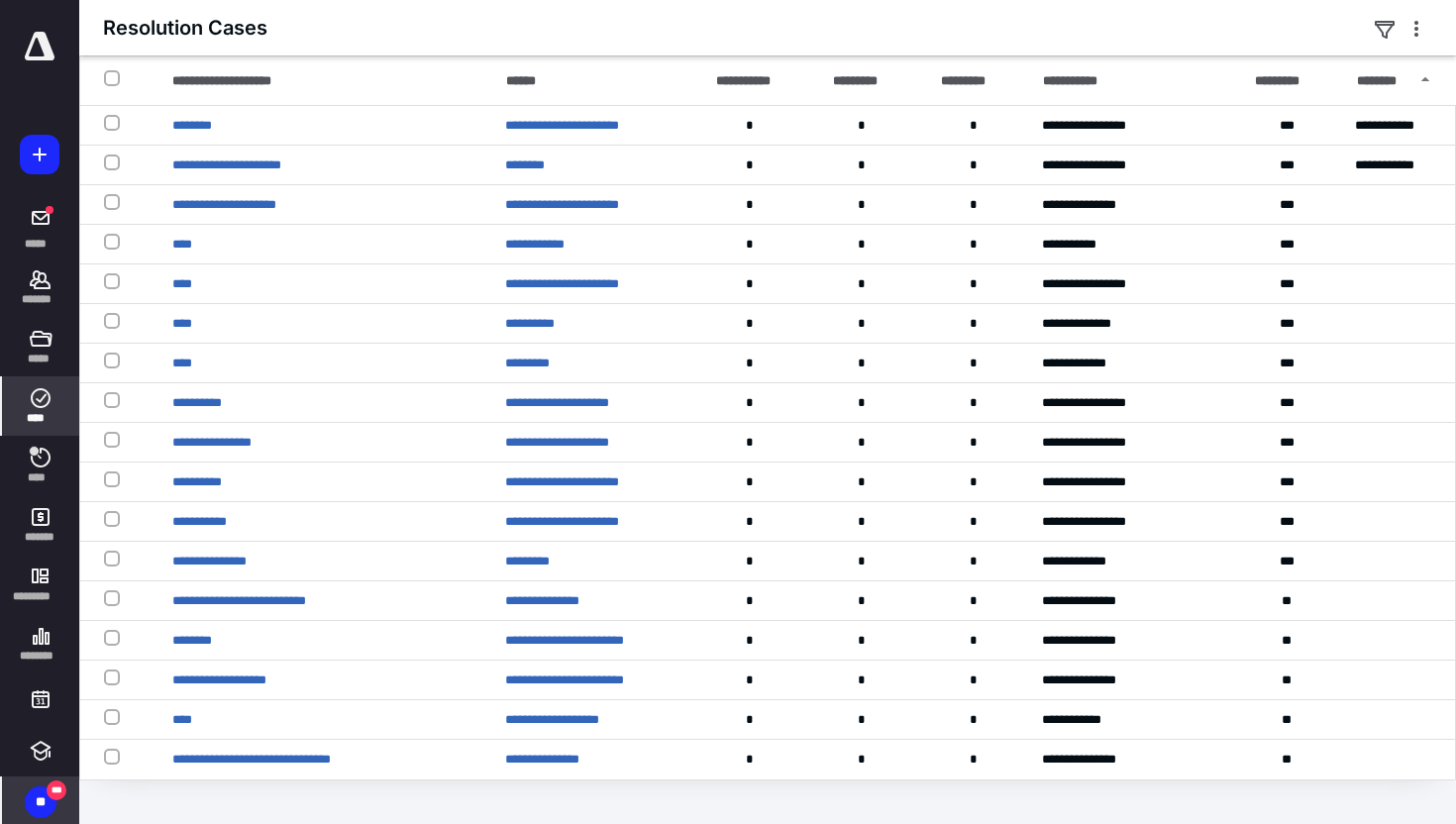 click on "**" at bounding box center (41, 802) 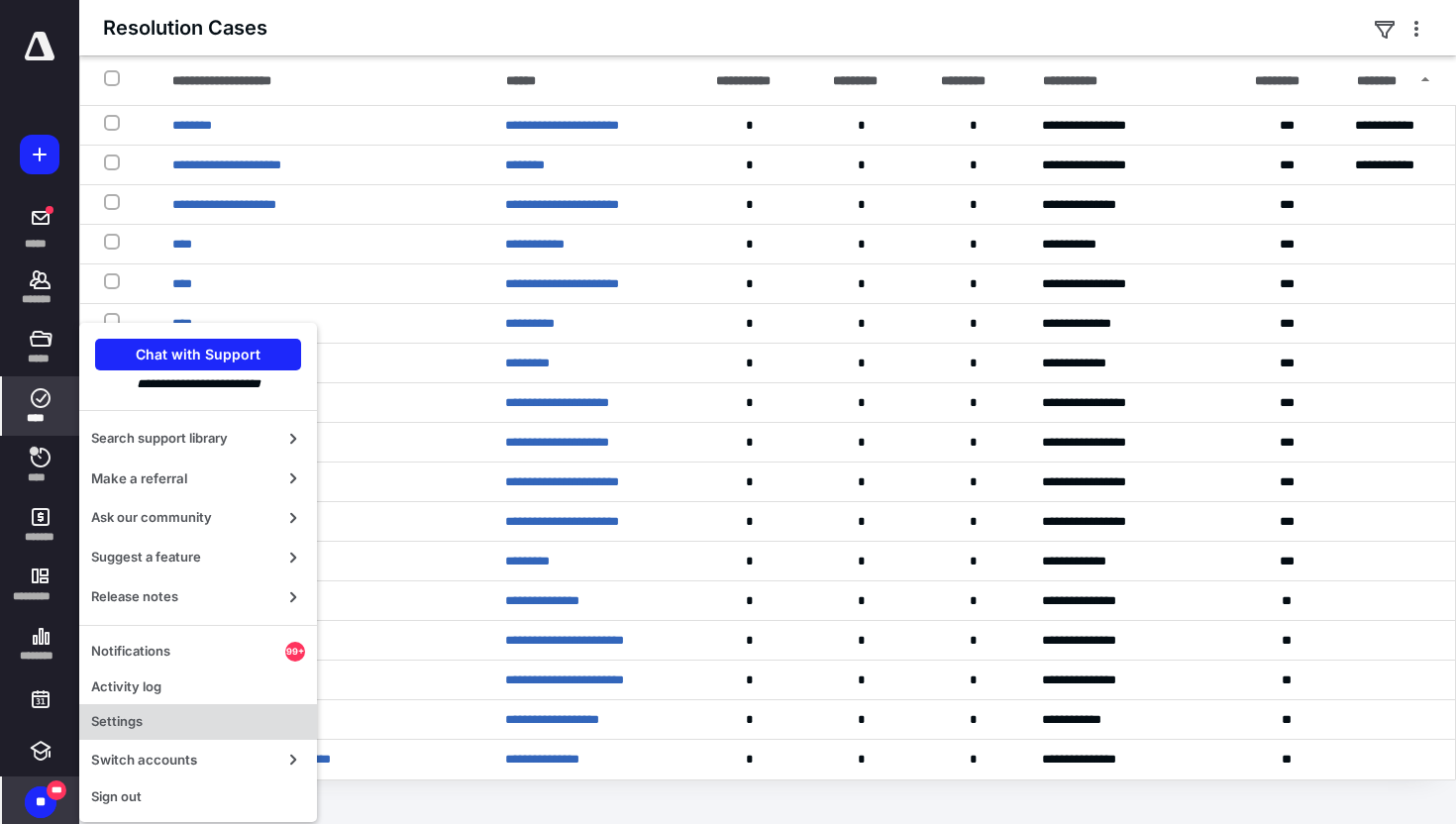 click on "Settings" at bounding box center (198, 722) 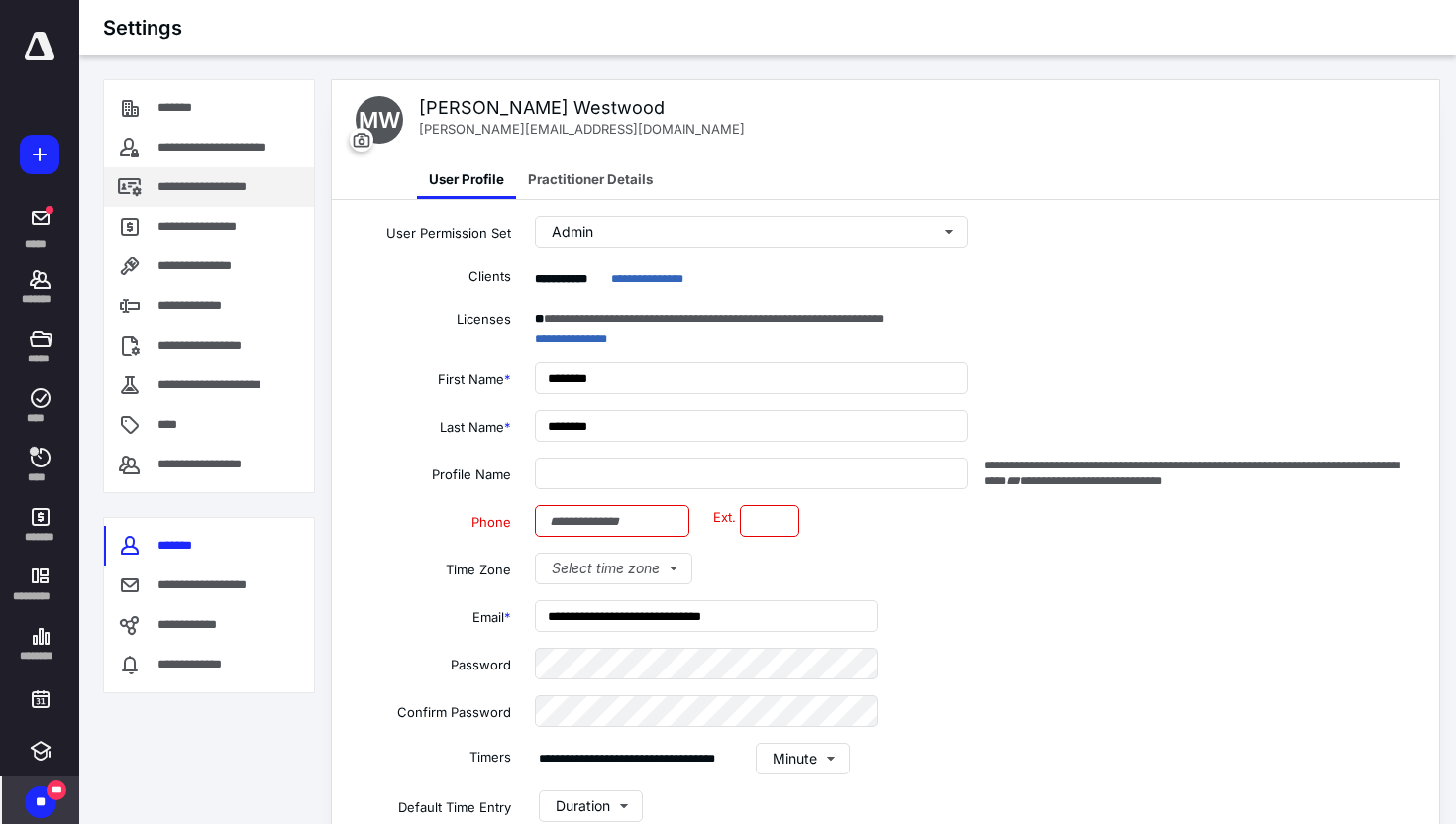 click on "**********" at bounding box center [224, 187] 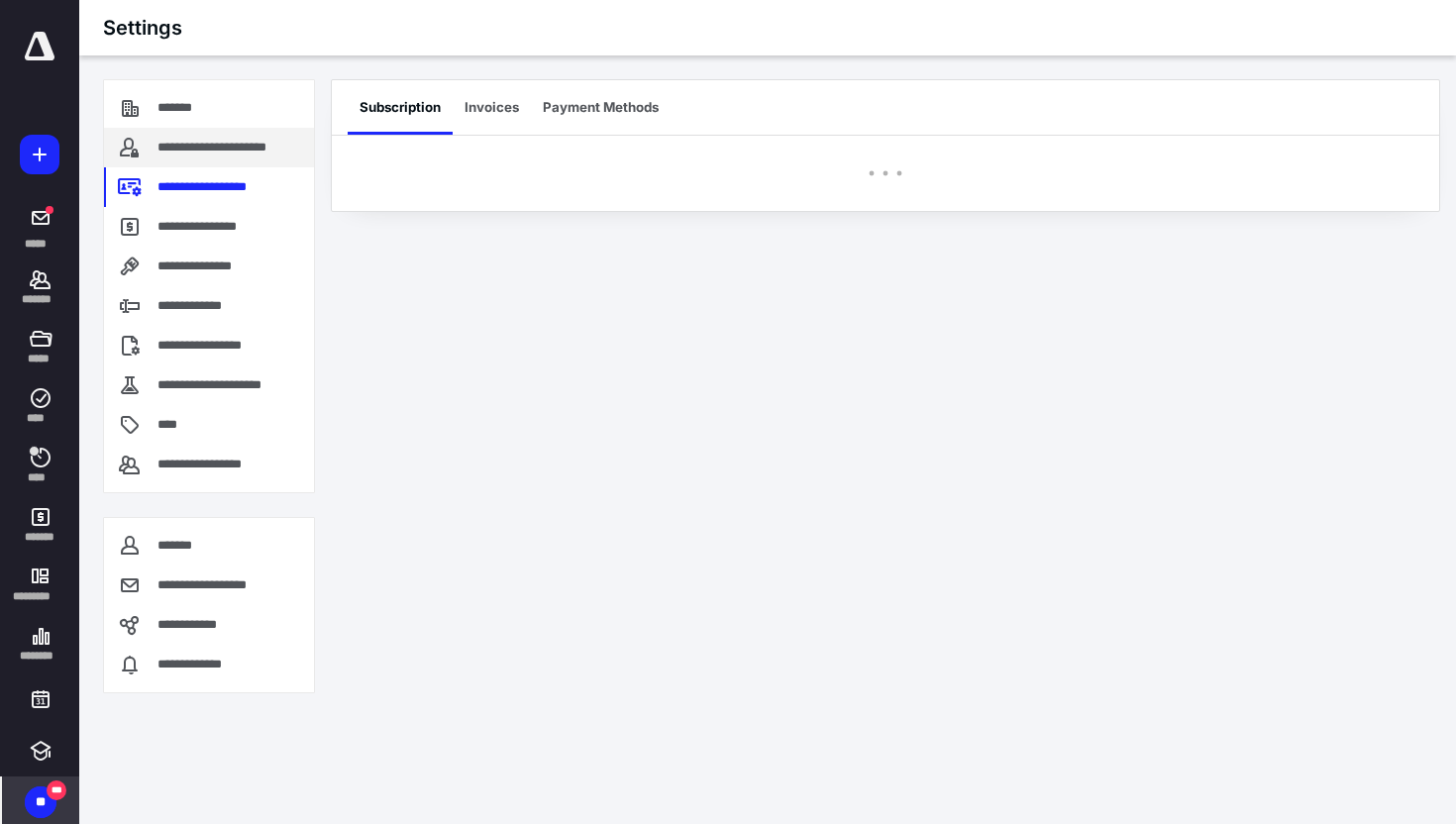 click on "**********" at bounding box center [232, 148] 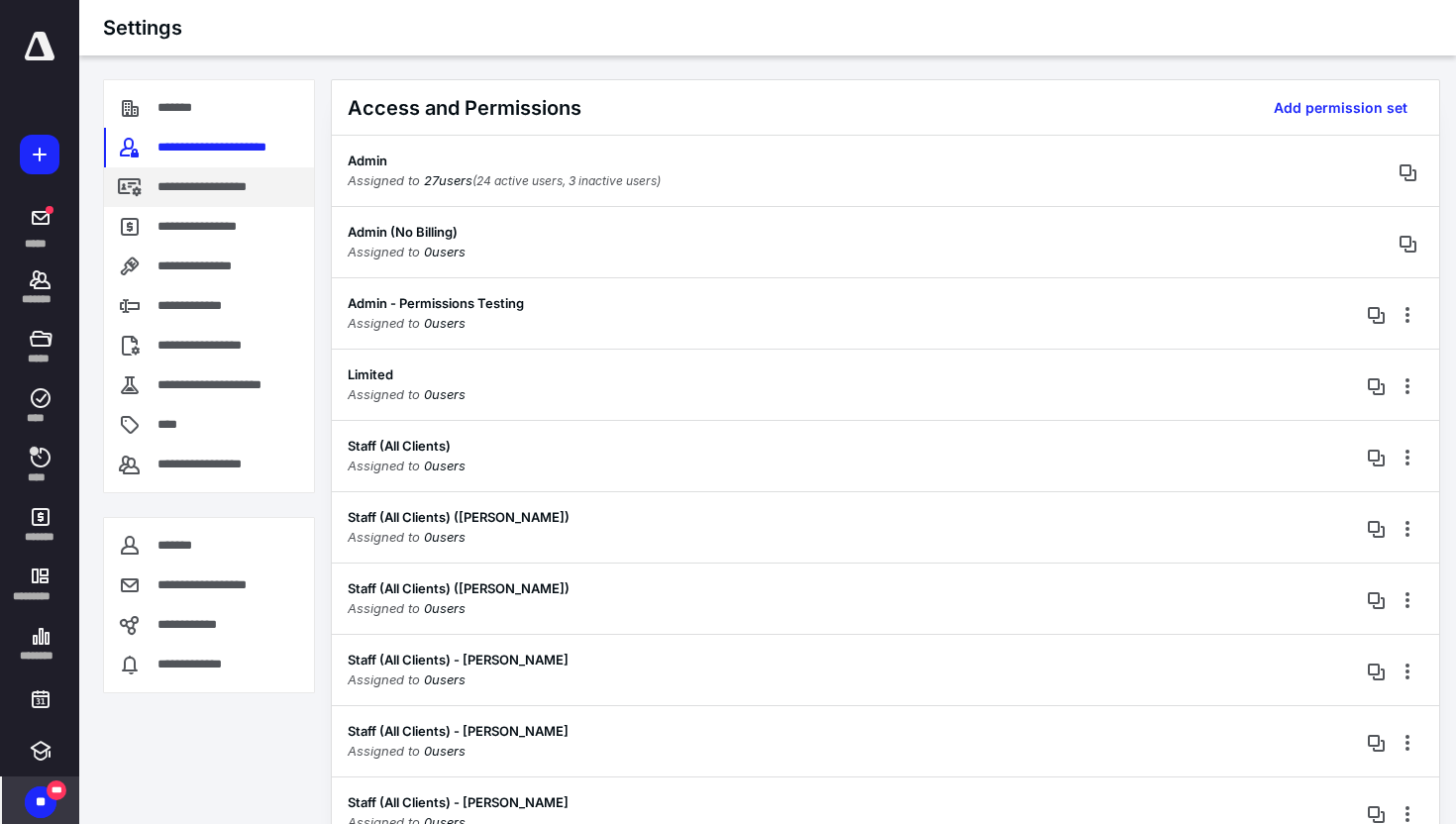 click on "**********" at bounding box center [224, 187] 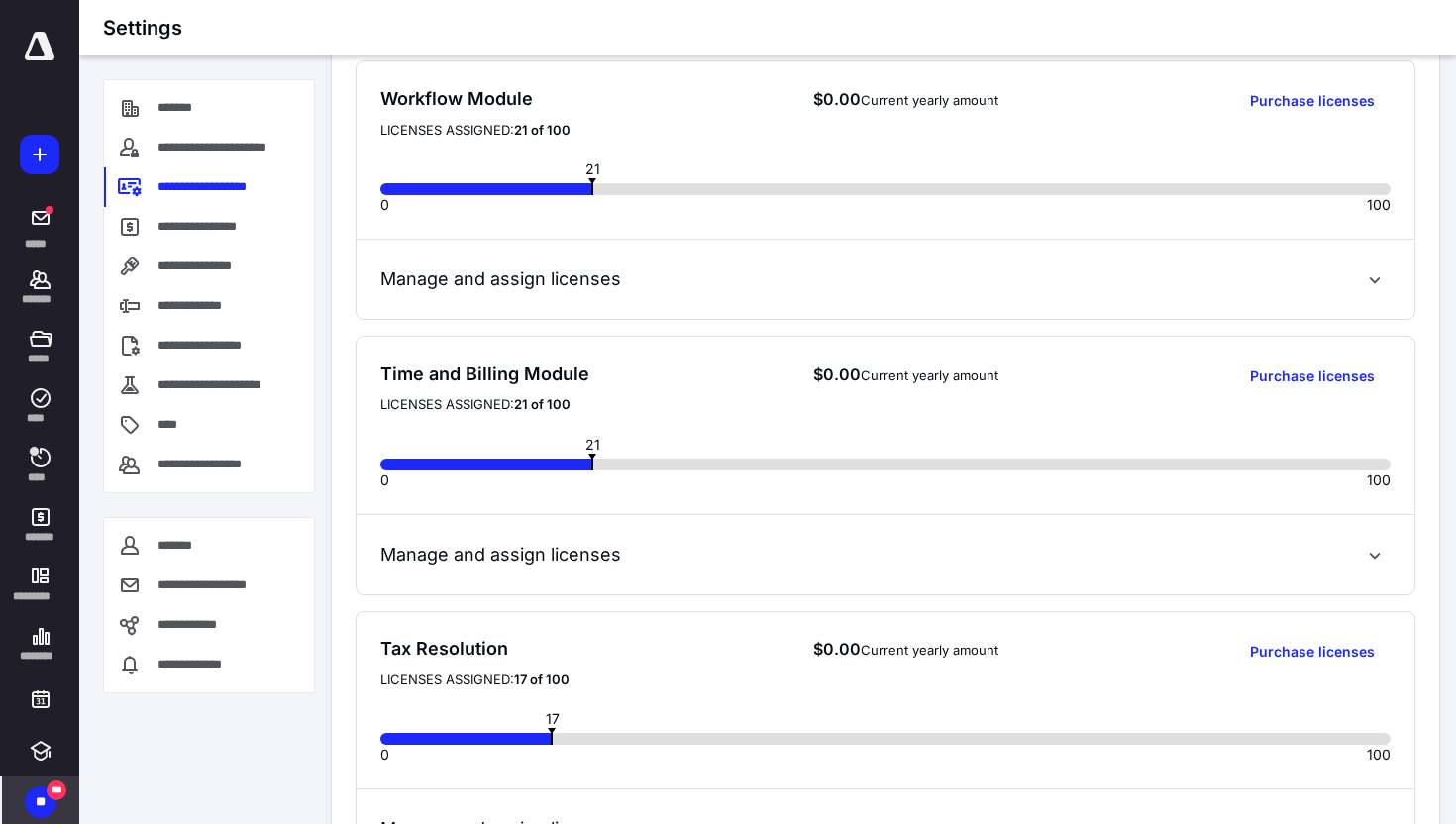 scroll, scrollTop: 794, scrollLeft: 0, axis: vertical 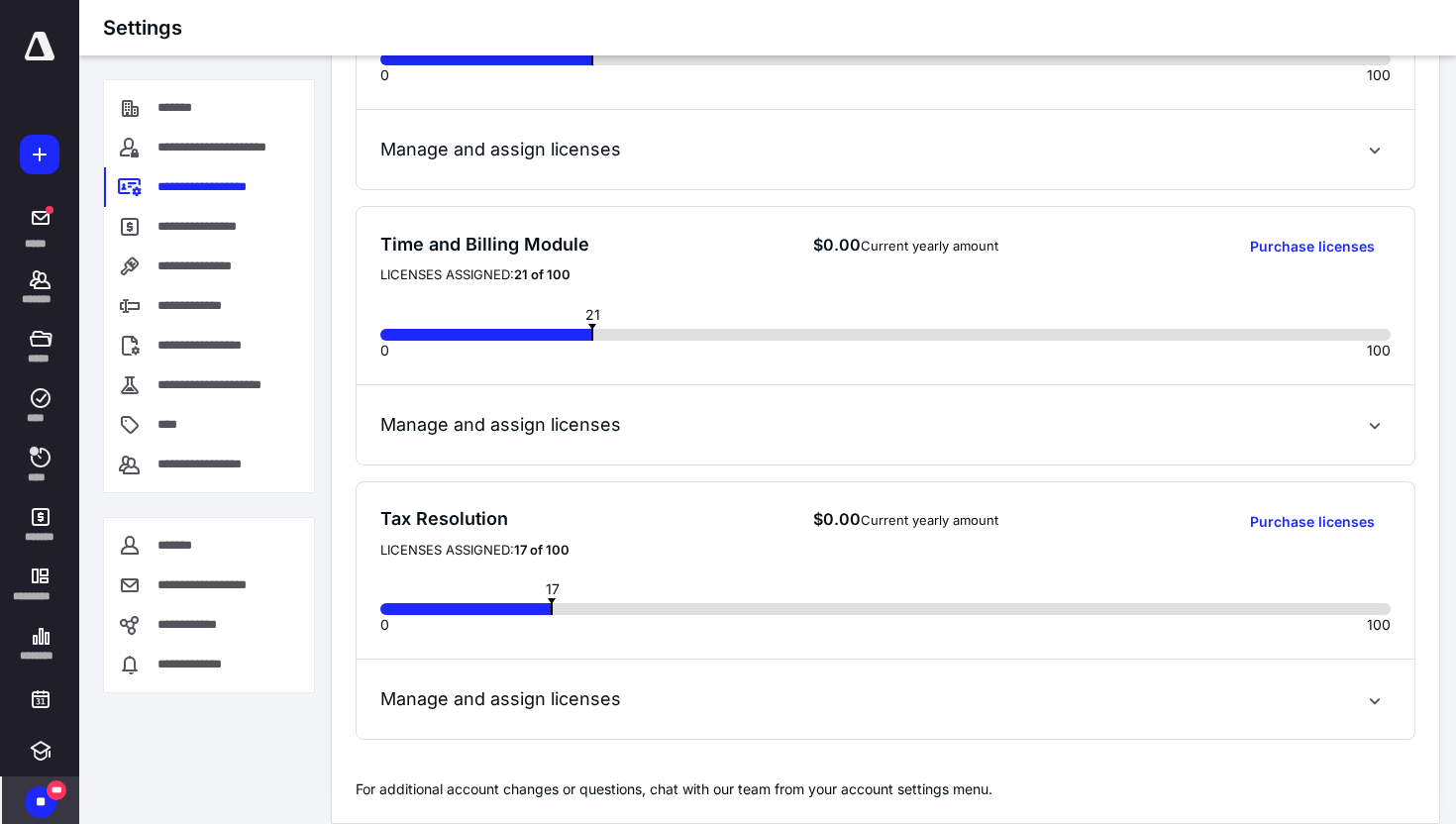 click on "Manage and assign licenses" at bounding box center (500, 699) 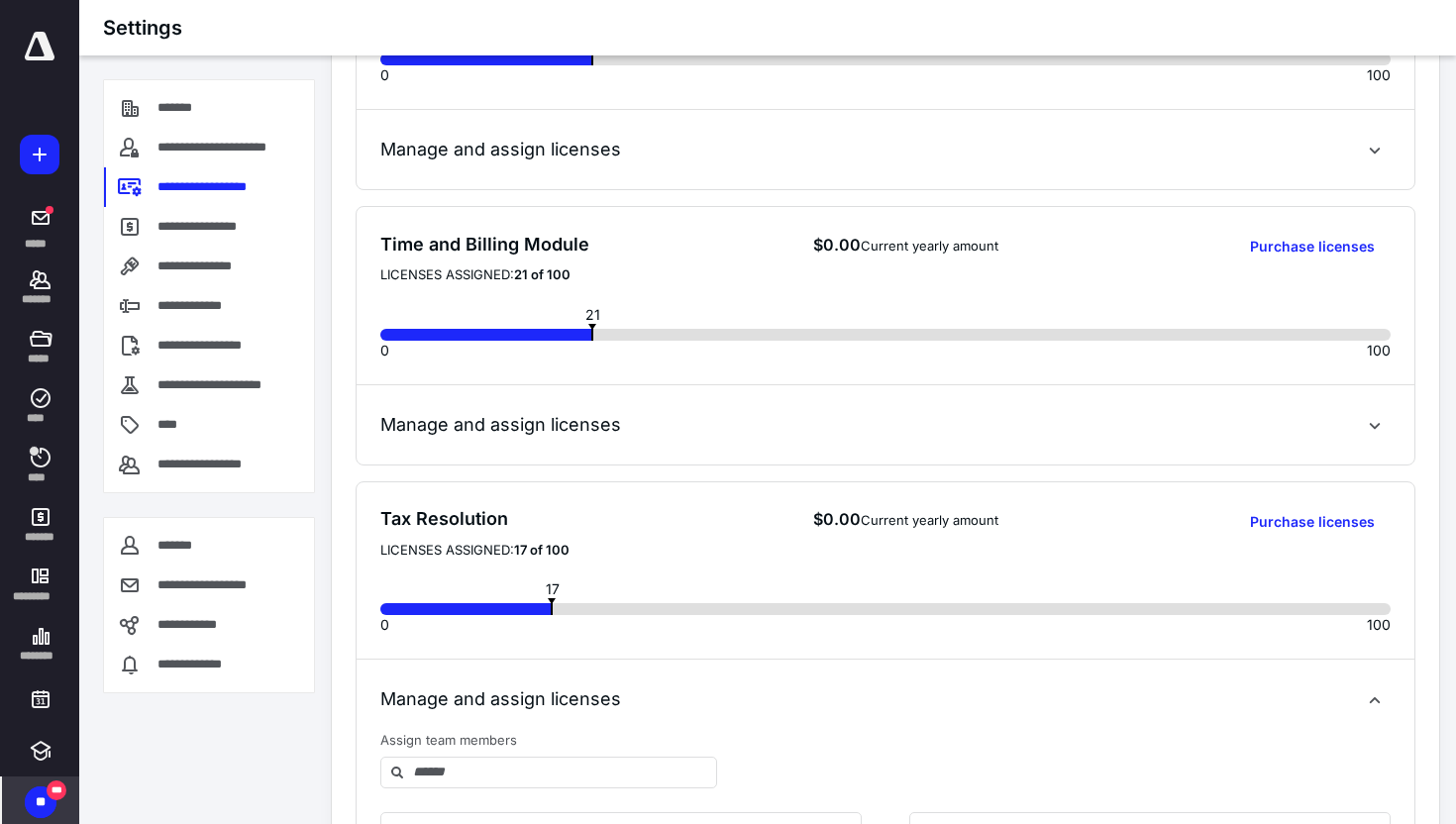 scroll, scrollTop: 852, scrollLeft: 0, axis: vertical 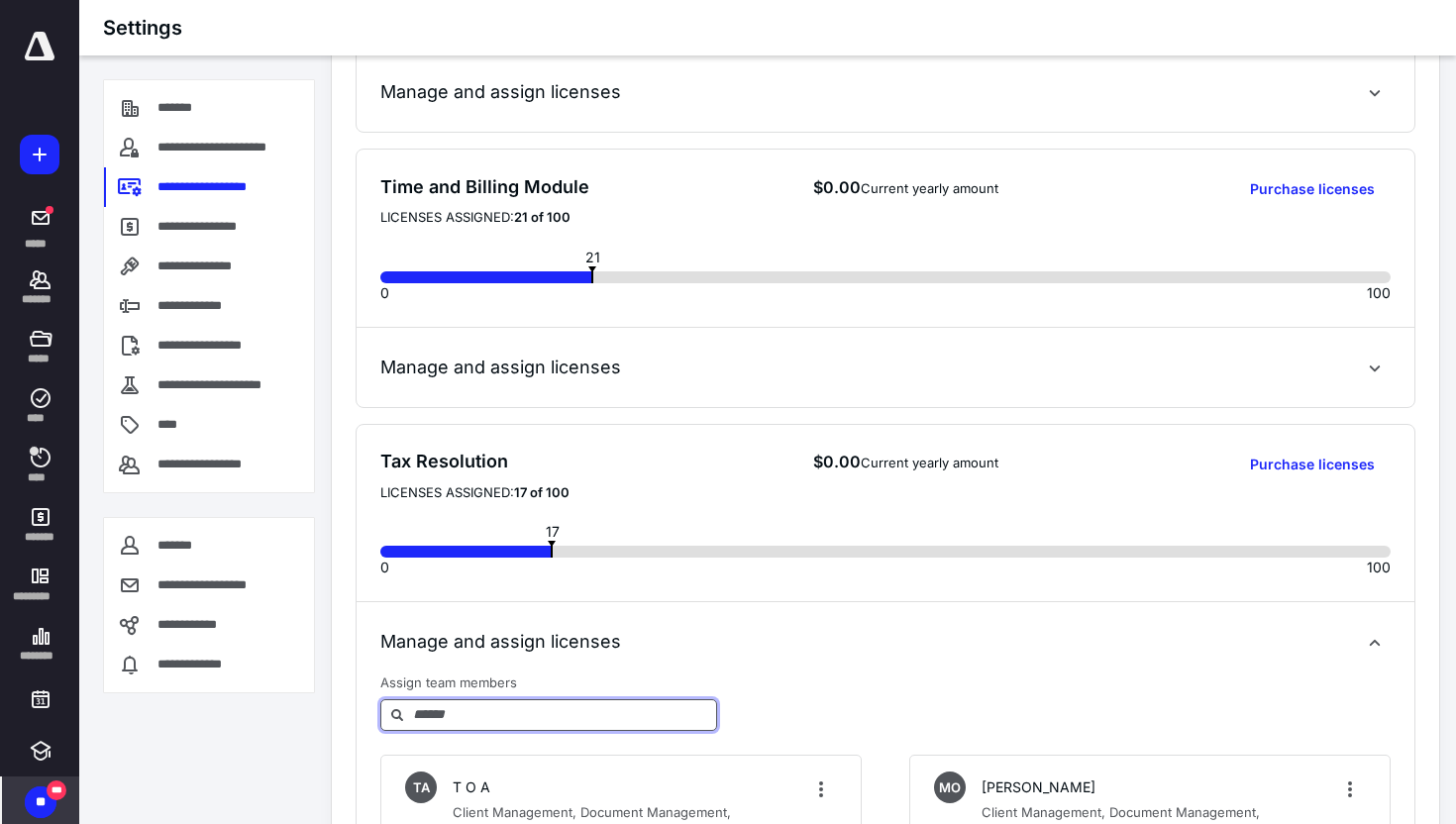 click at bounding box center (564, 714) 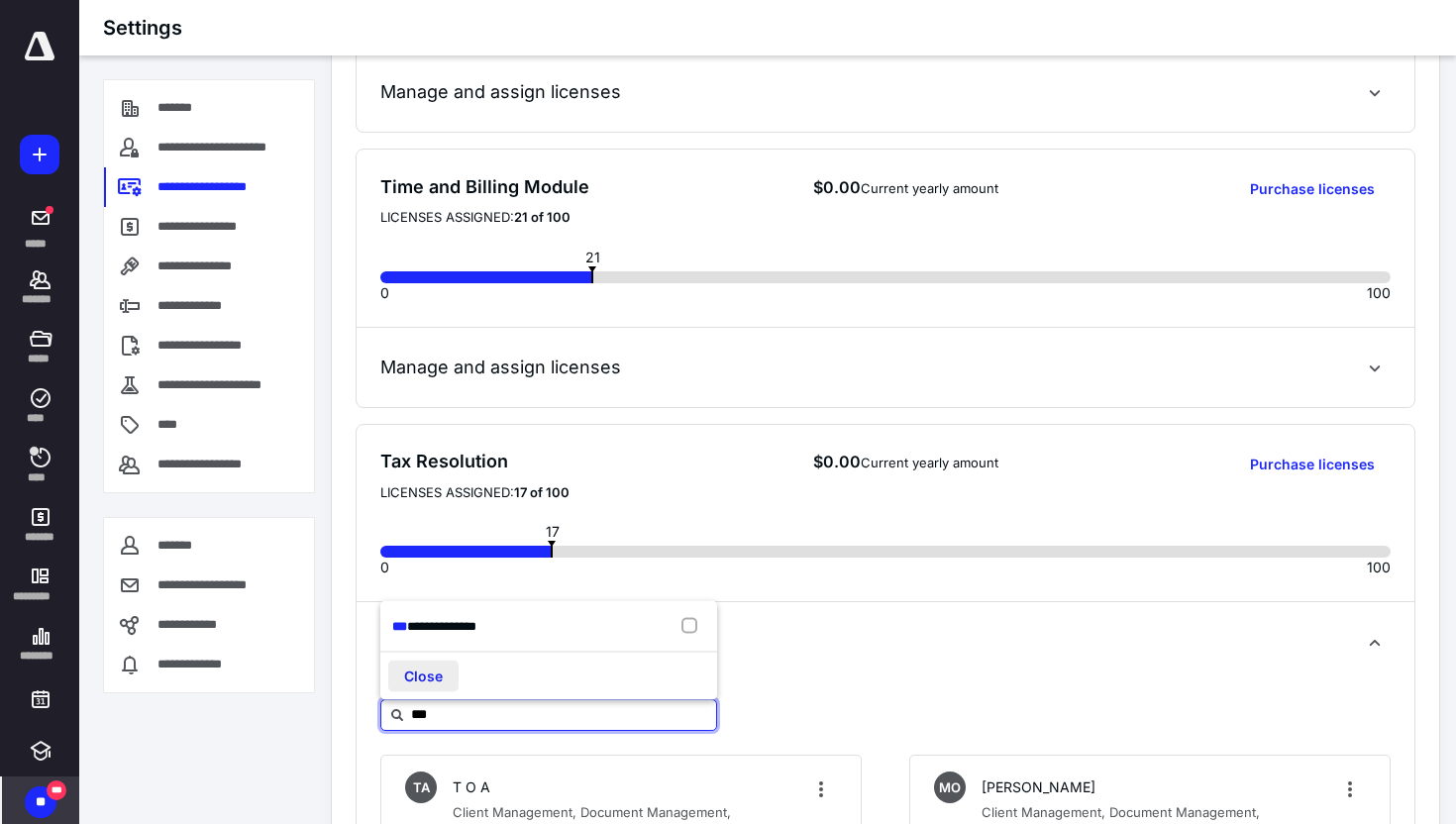type on "***" 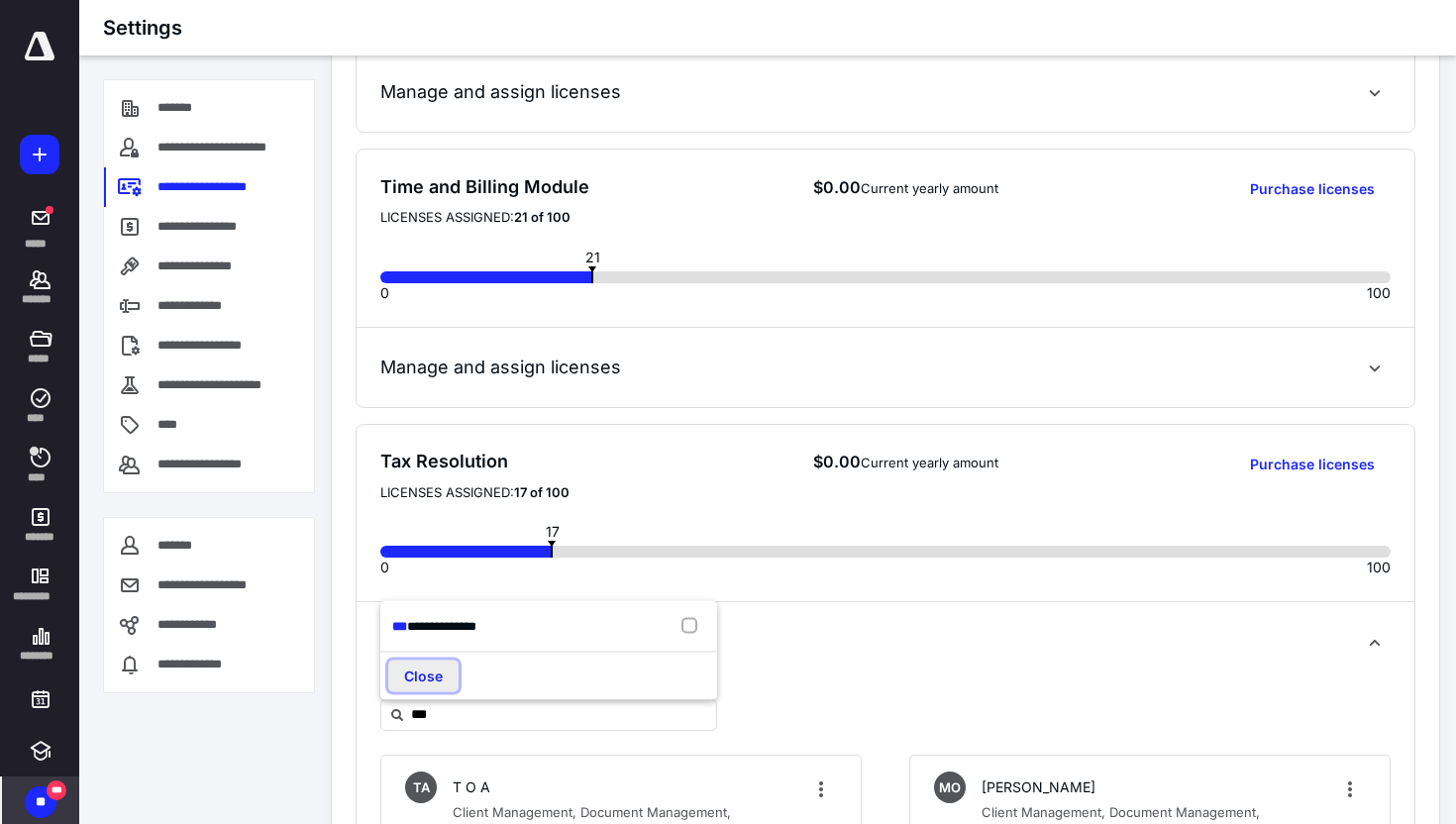 click on "Close" at bounding box center [423, 676] 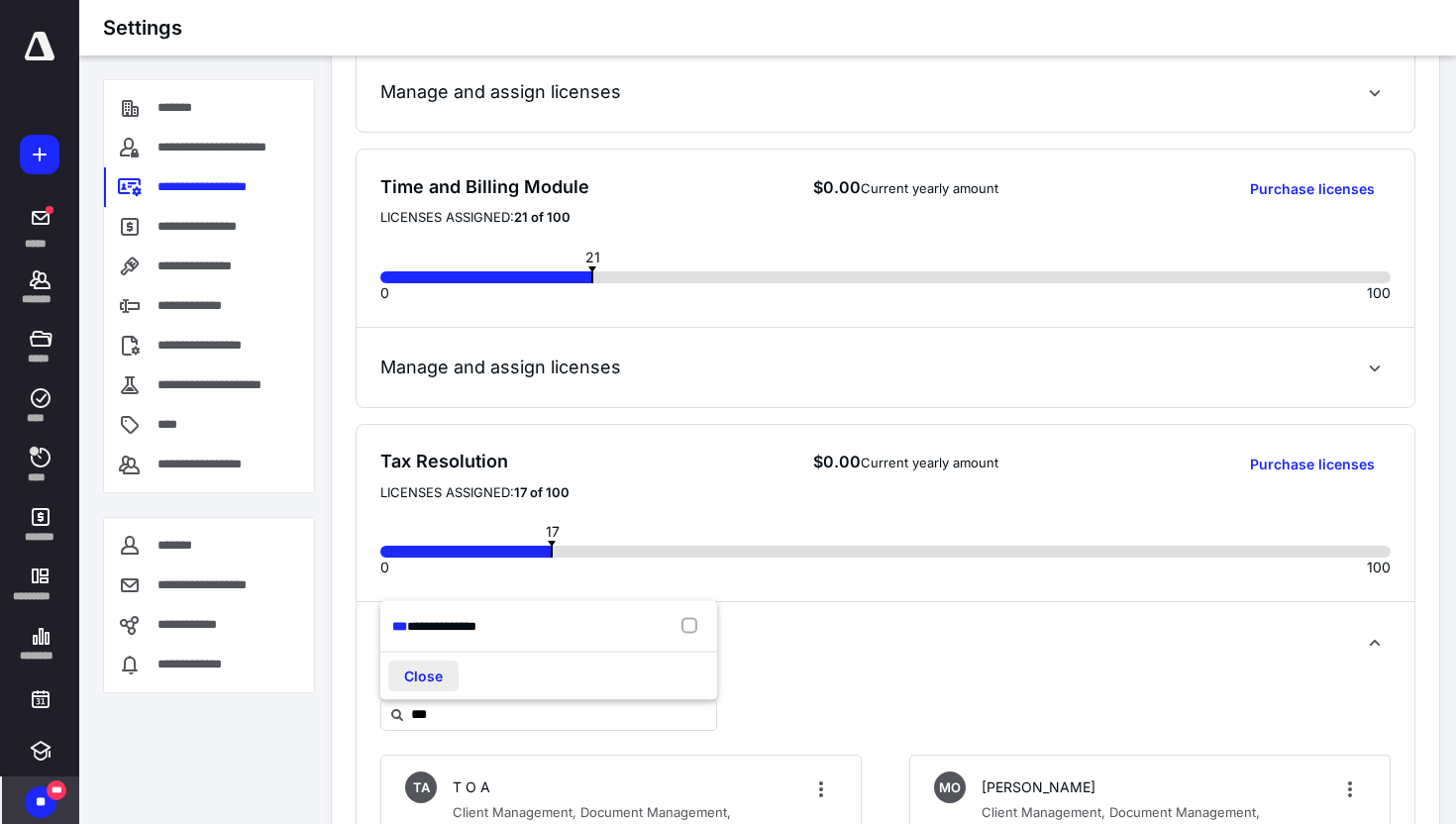 type 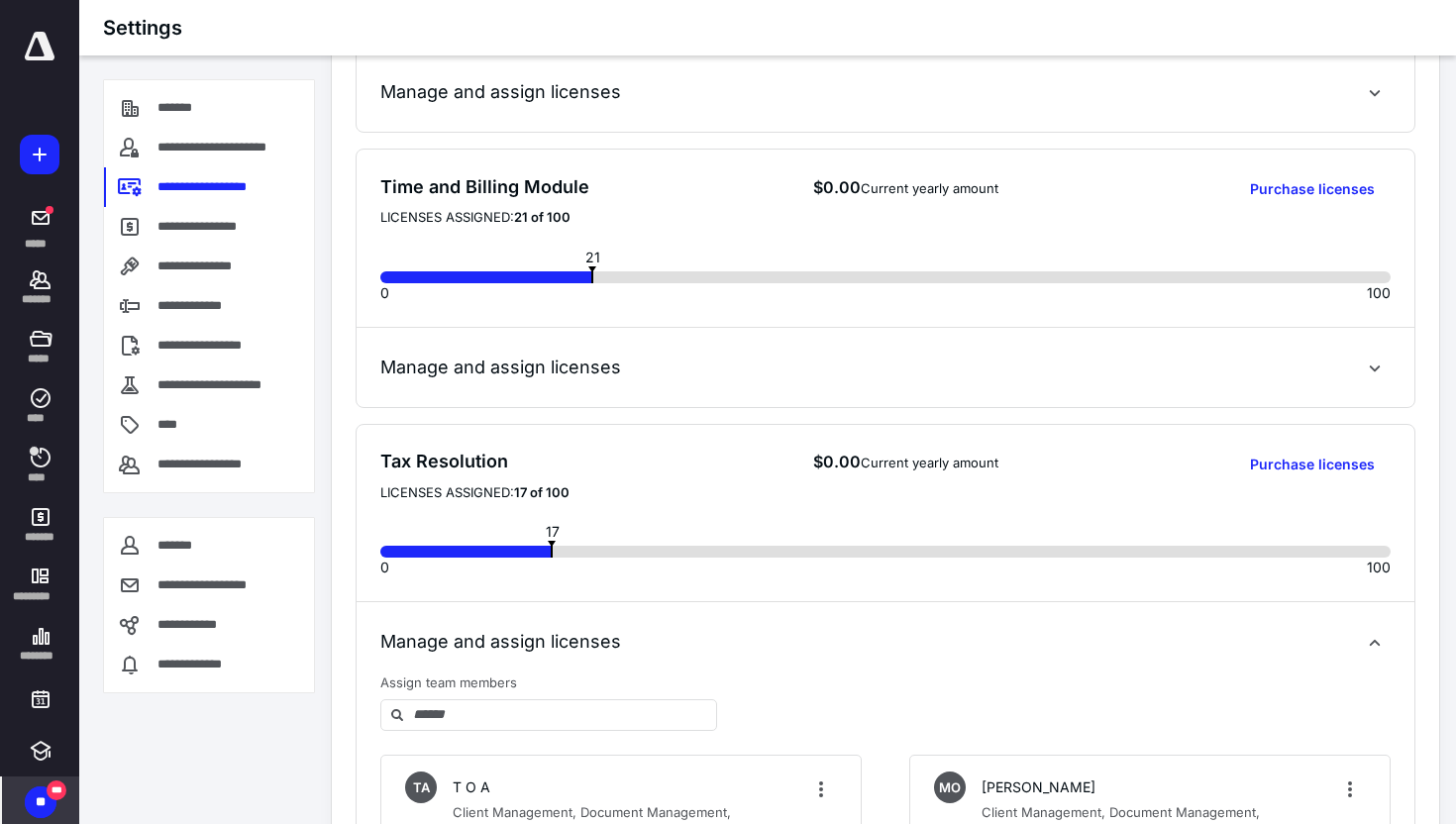 click on "Manage and assign licenses Assign team members TA T O A Client Management, Document Management, Workflow, Time & Billing, Tax Resolution KC Katella Carlson Client Management, Document Management, Workflow, Time & Billing, Tax Resolution, undefined CD Christianna Duke Client Management, Document Management, Workflow, Time & Billing, Tax Resolution MH Marisa Henrie Client Management, Document Management, Workflow, Time & Billing, Tax Resolution EJ Emily Jex Client Management, Document Management, Workflow, Time & Billing, Tax Resolution Brian Lee Client Management, Document Management, Workflow, Time & Billing, Tax Resolution, undefined JL Jessica Luna Client Management, Document Management, Workflow, Time & Billing, Tax Resolution Nicholas McBeth Client Management, Workflow, Time & Billing, Tax Resolution NM Natalie Mortenson Client Management, Document Management, Workflow, Time & Billing, Tax Resolution CN Cristinne Nordgren Client Management, Document Management, Workflow, Time & Billing, Tax Resolution MO" at bounding box center [885, 1290] 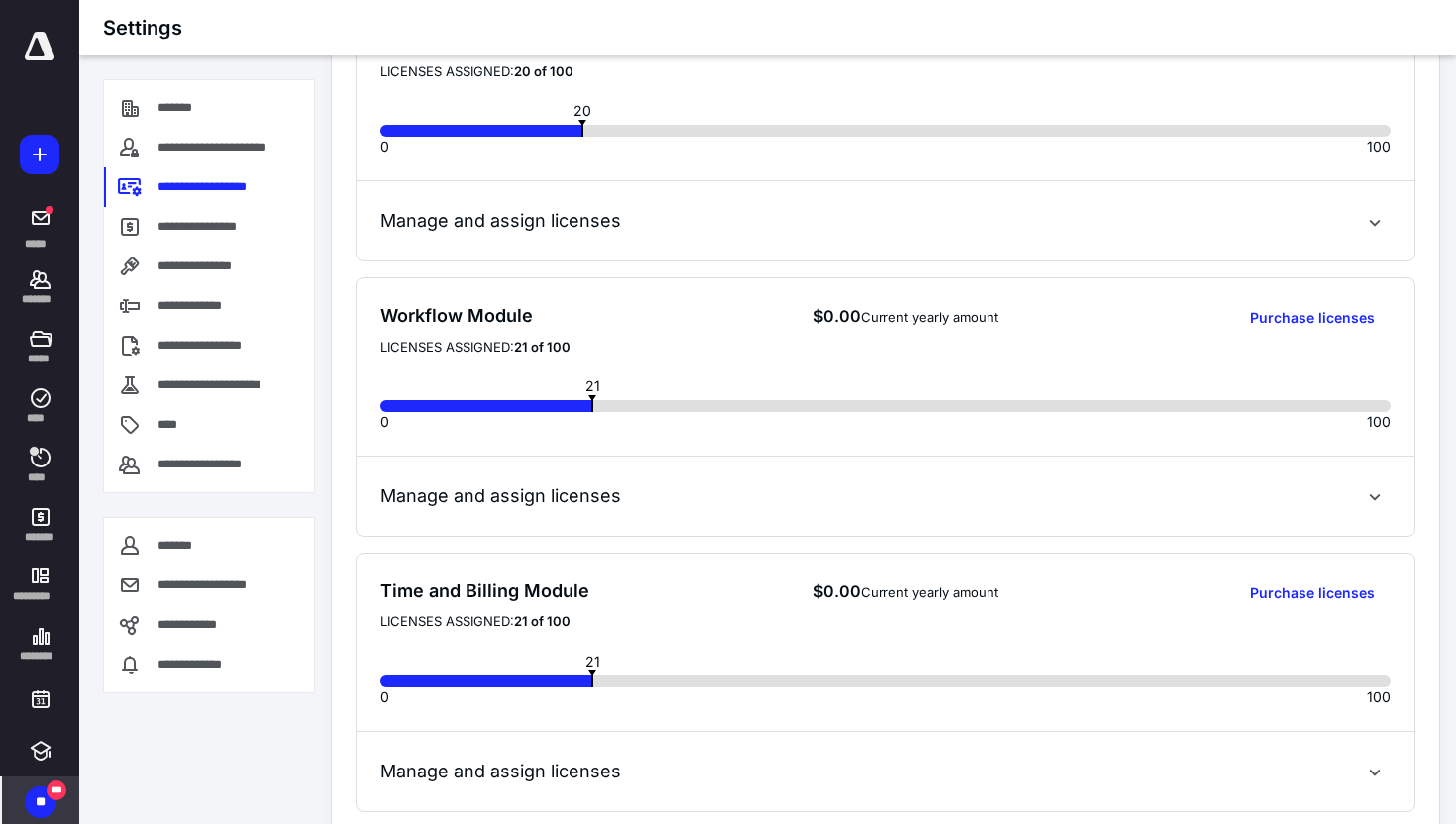scroll, scrollTop: 41, scrollLeft: 0, axis: vertical 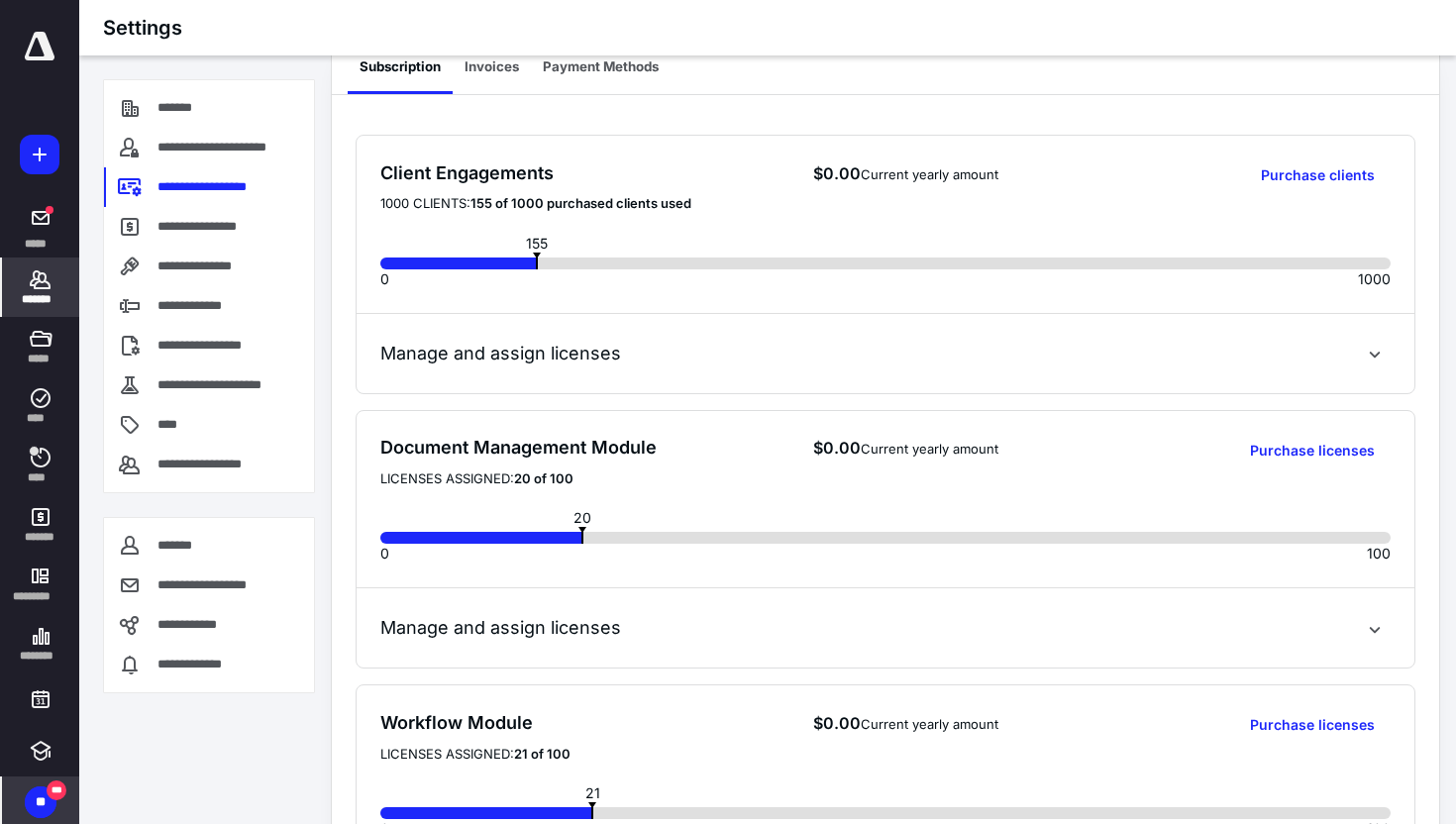 click on "*******" at bounding box center (41, 299) 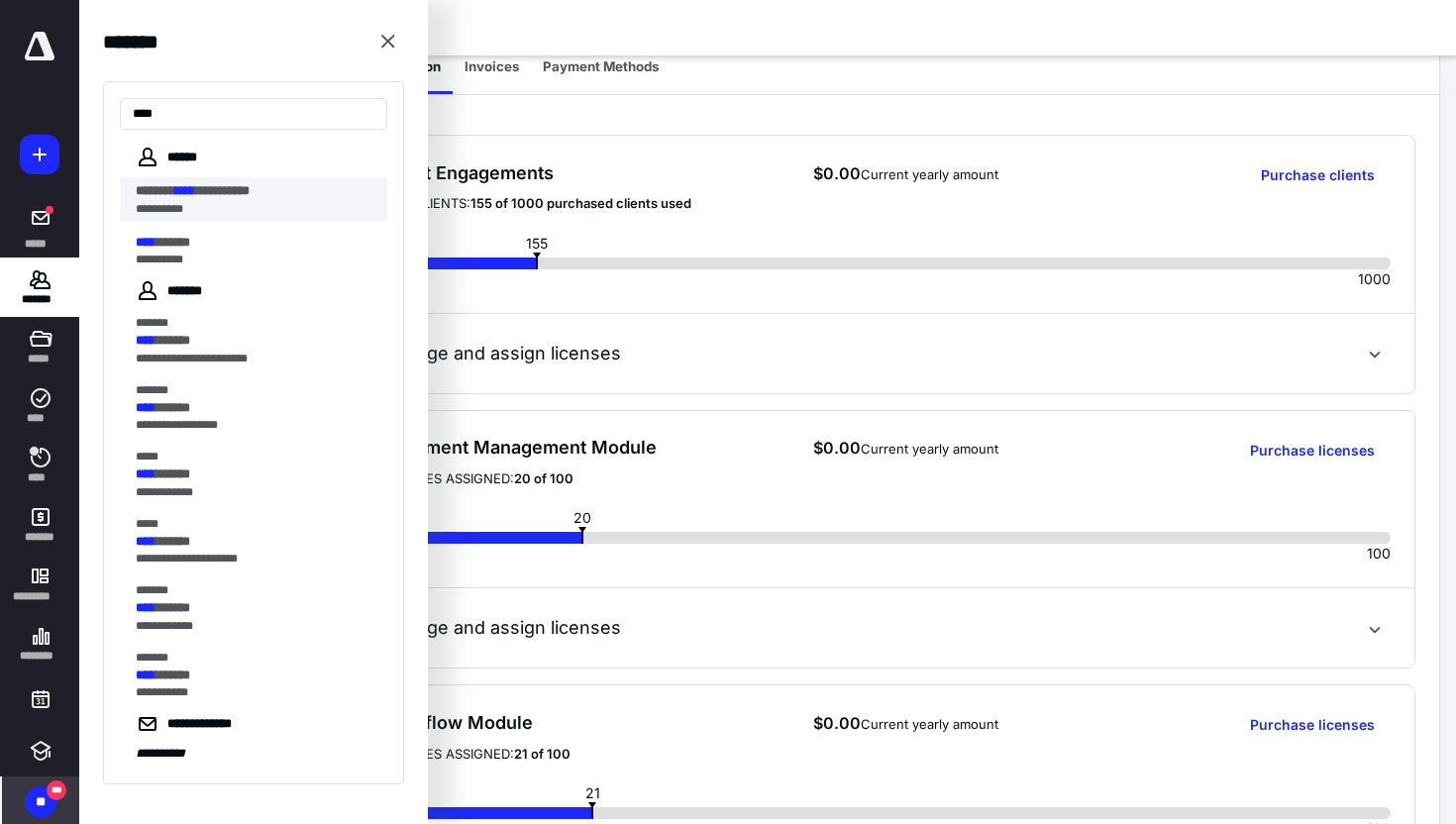 type on "****" 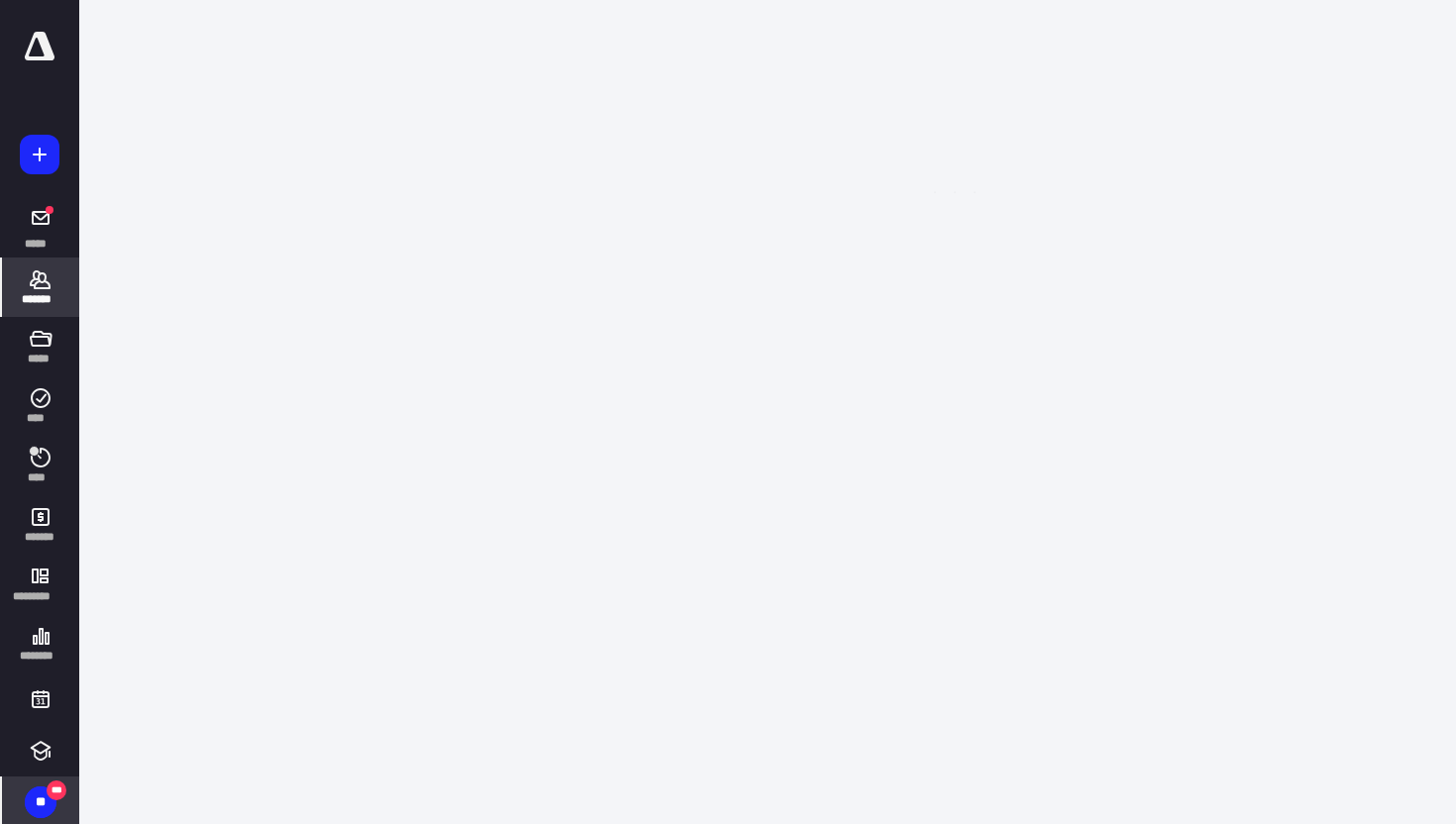 scroll, scrollTop: 0, scrollLeft: 0, axis: both 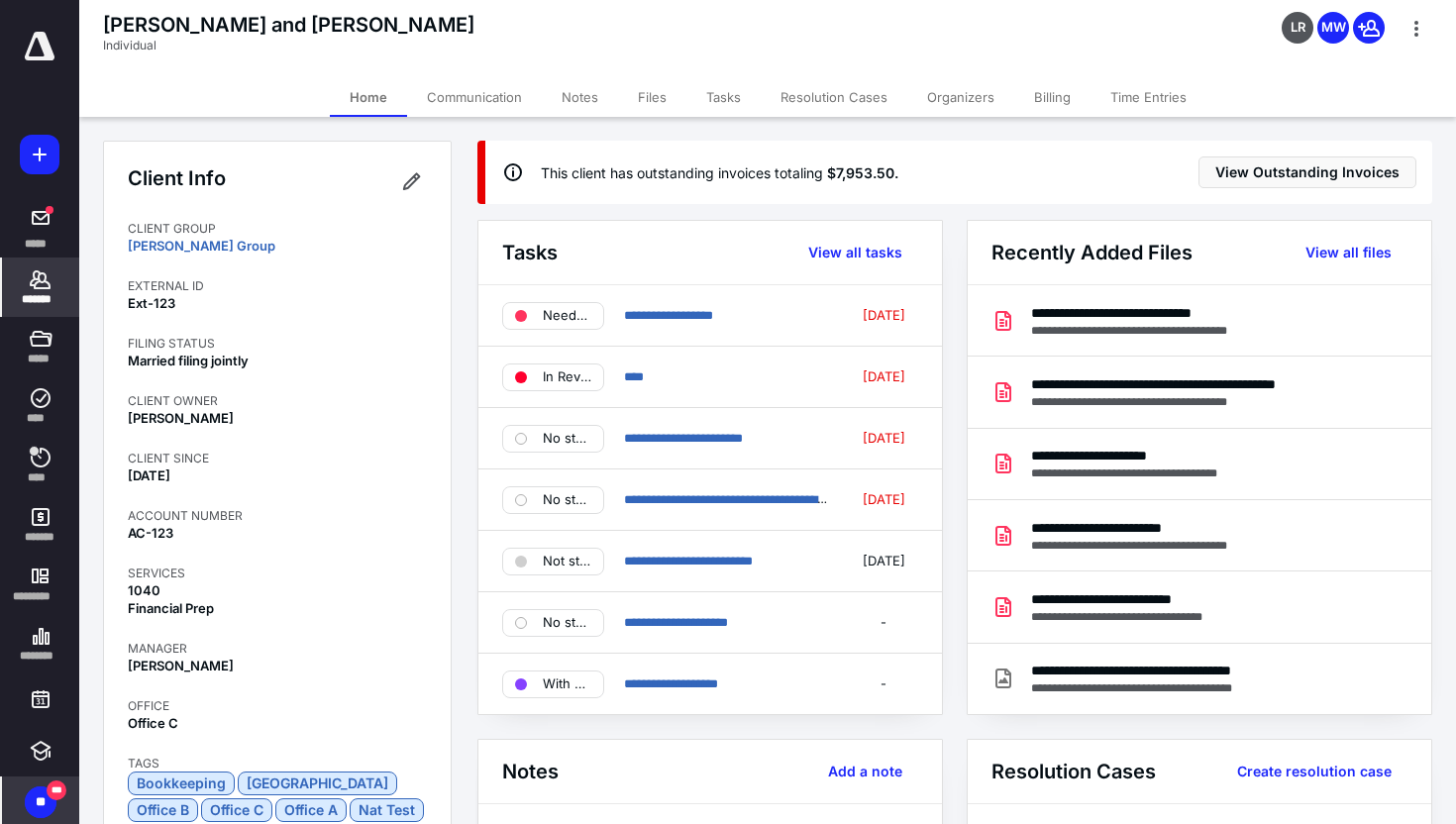 click on "Resolution Cases" at bounding box center [834, 97] 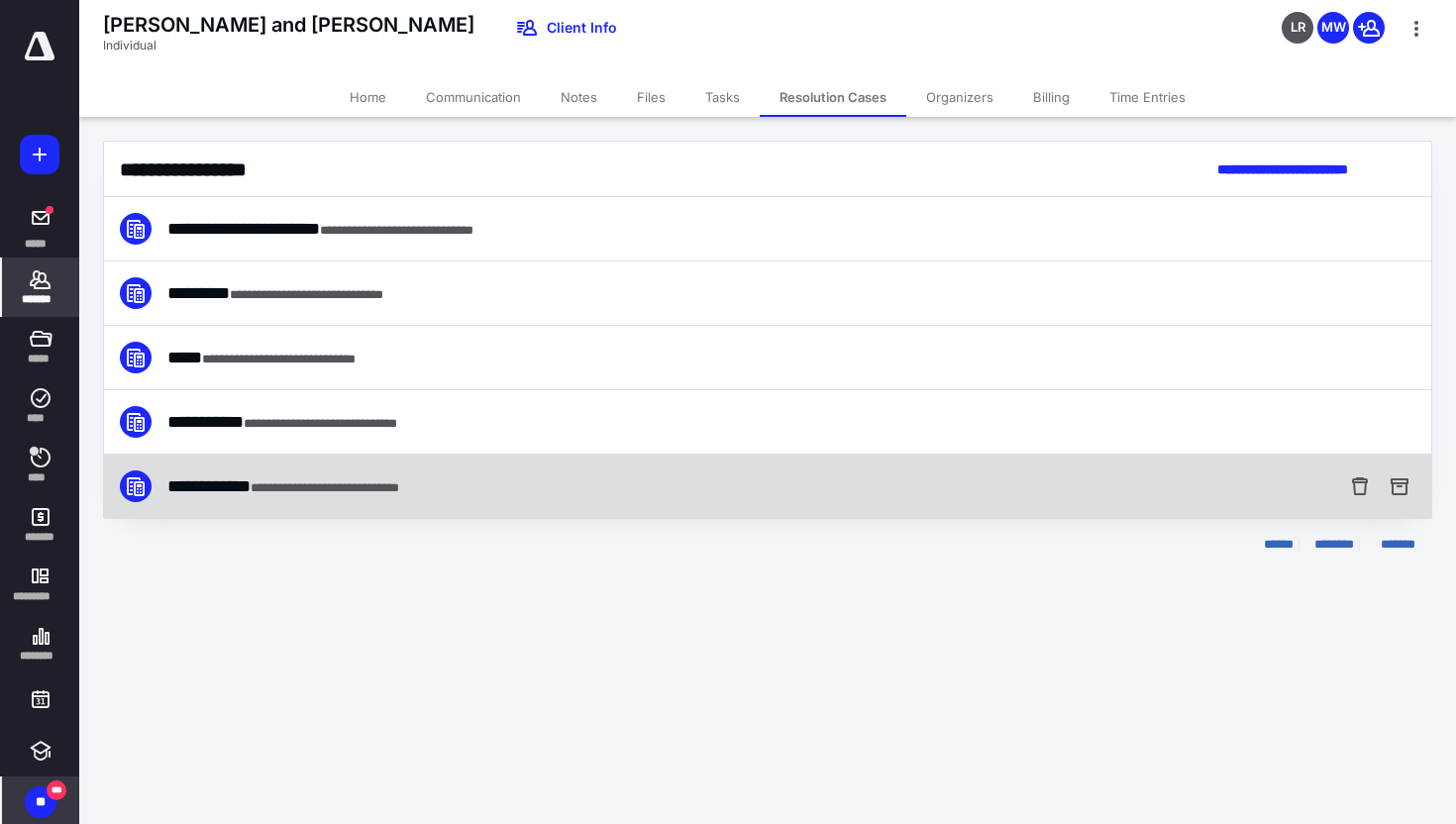 click on "**********" at bounding box center (732, 486) 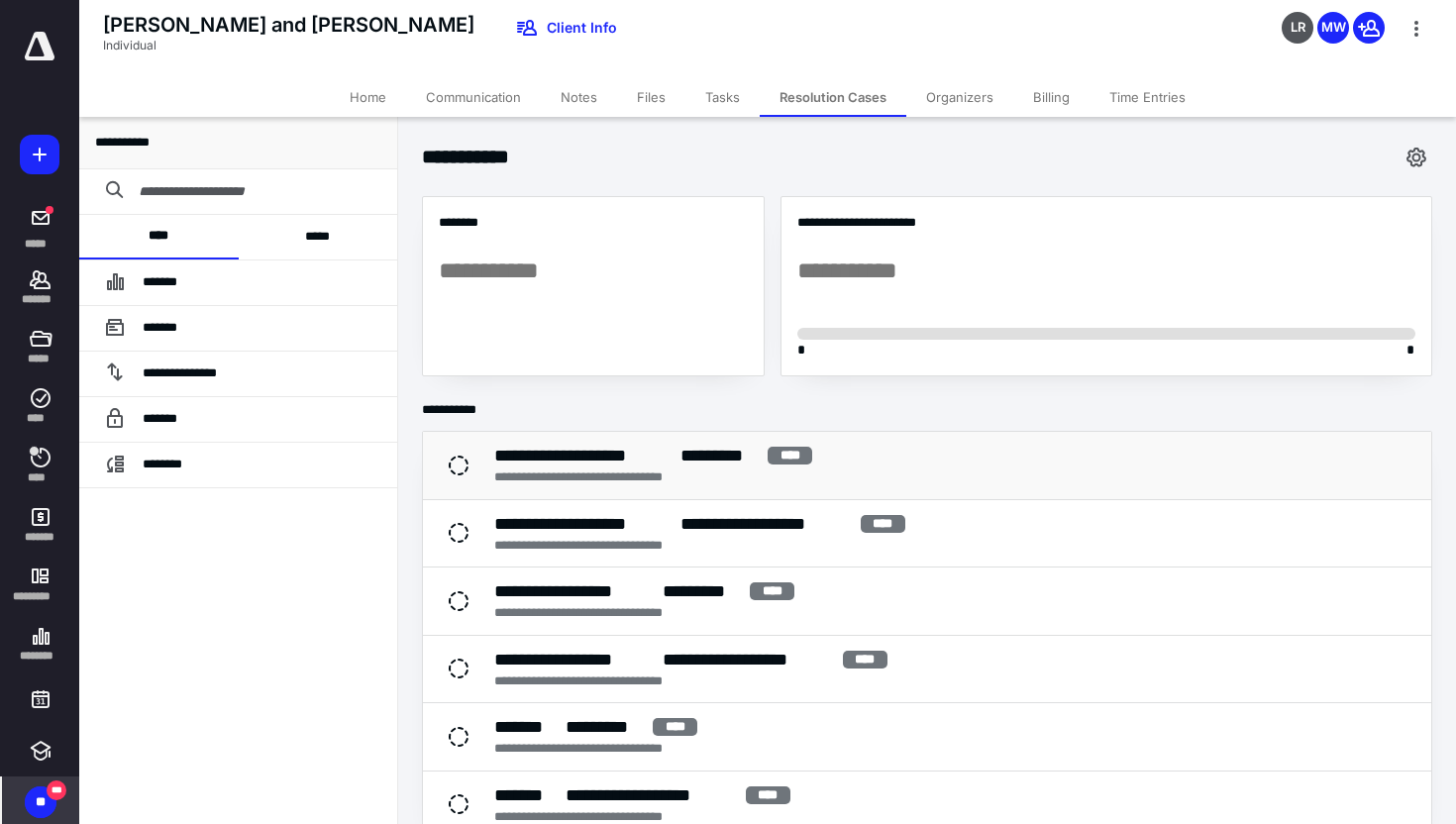 click on "**********" at bounding box center [951, 477] 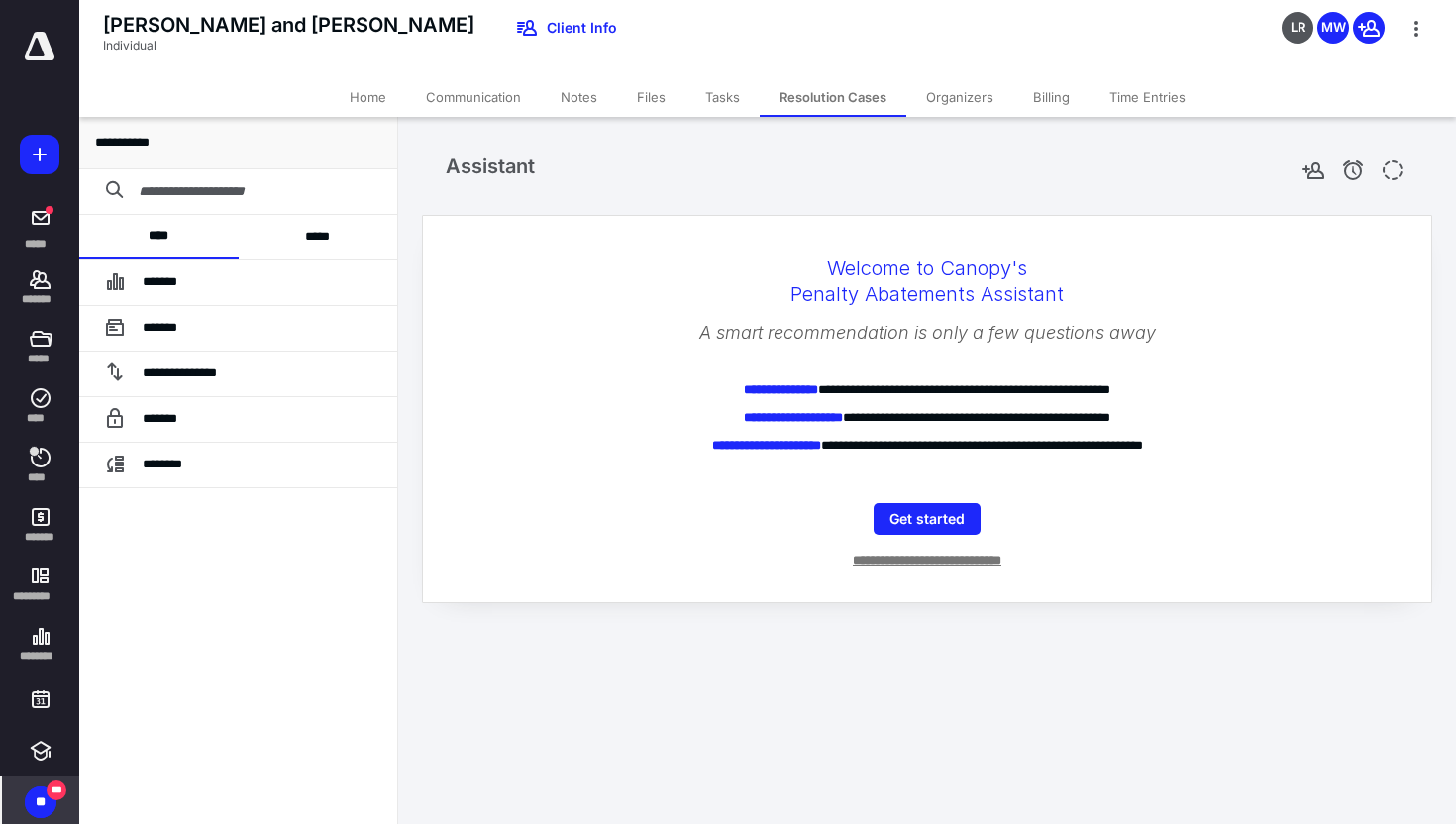 click on "**********" at bounding box center [927, 560] 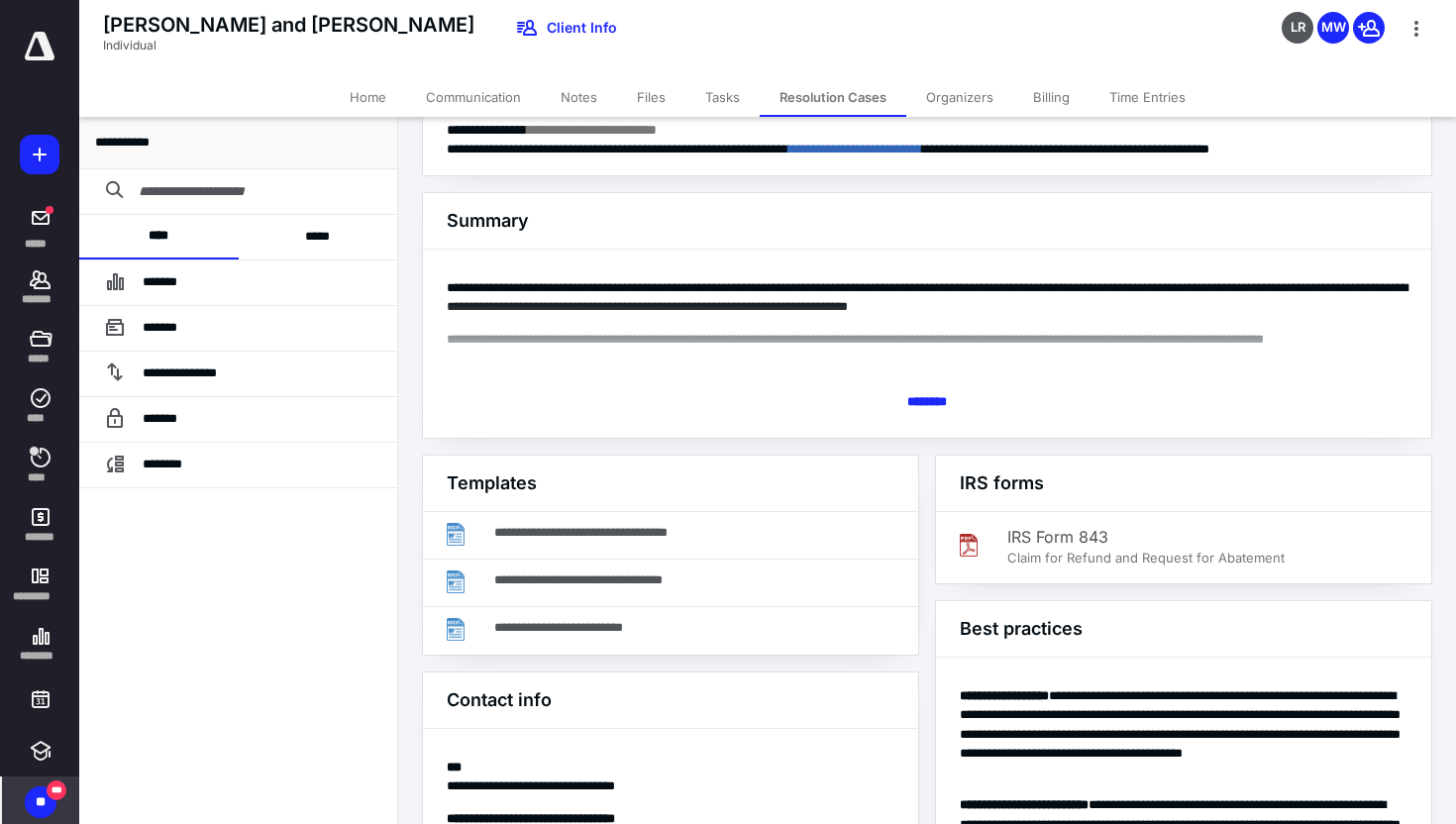 scroll, scrollTop: 0, scrollLeft: 0, axis: both 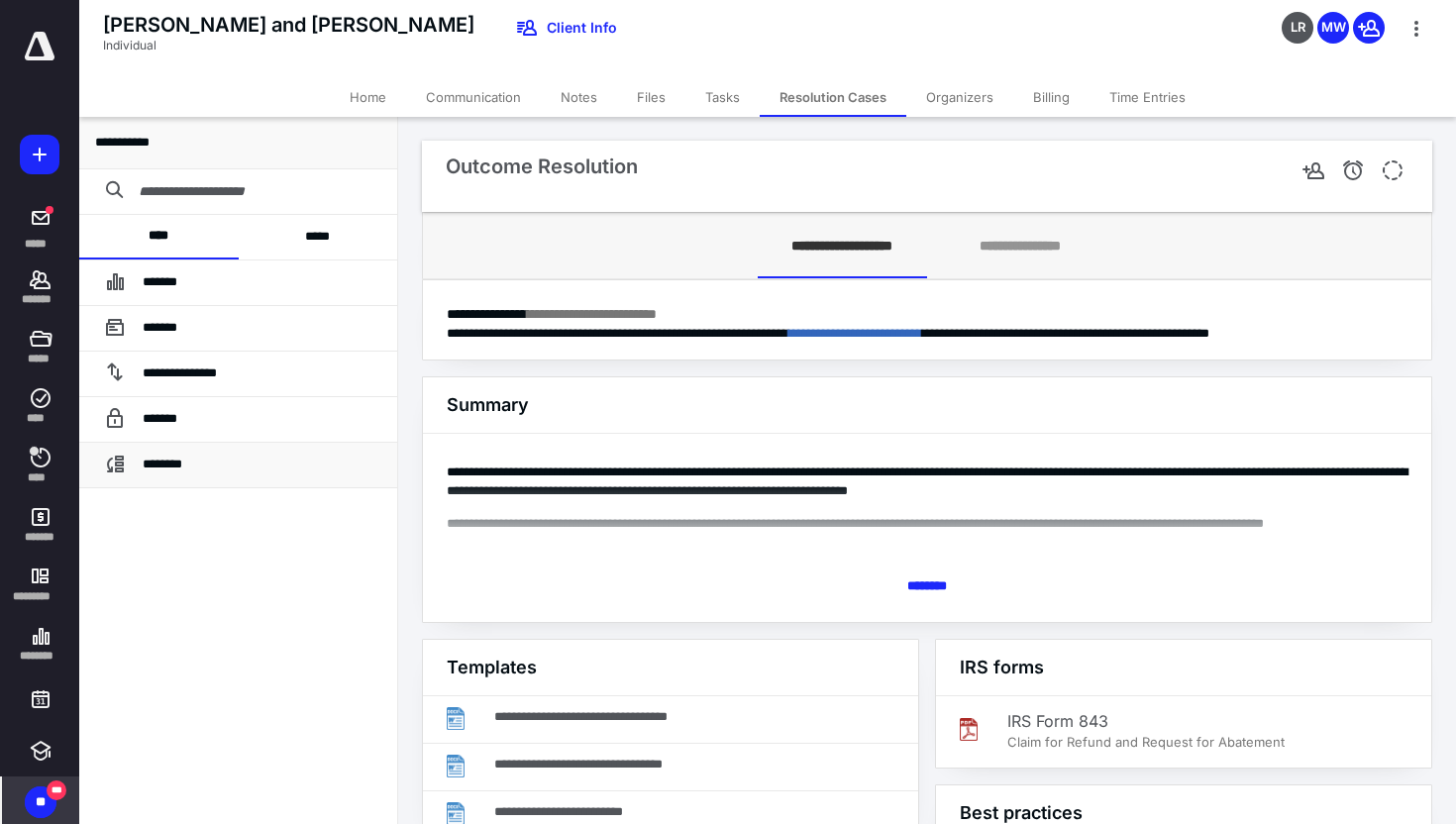 click on "********" at bounding box center [238, 465] 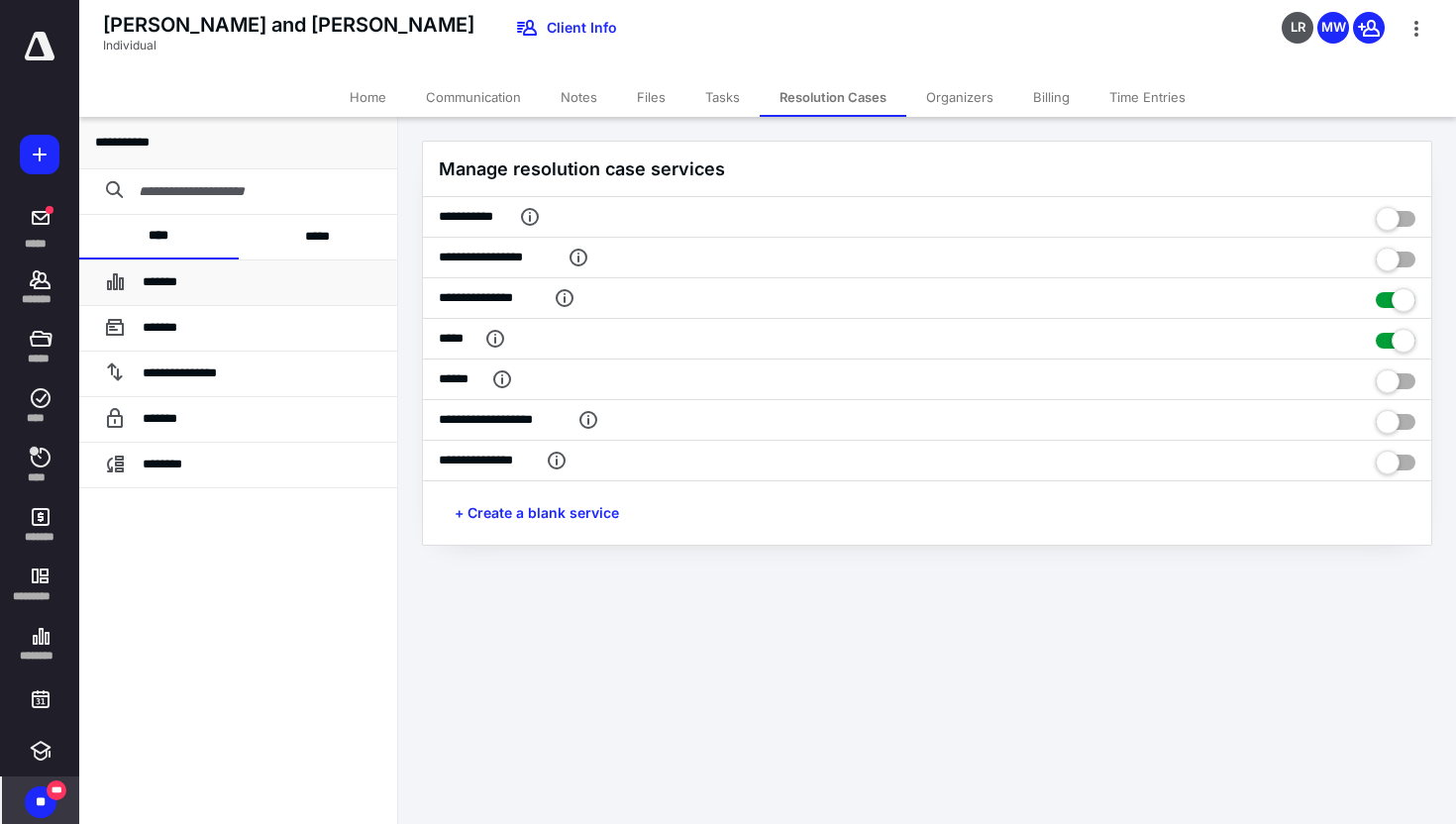 click on "*******" at bounding box center [159, 281] 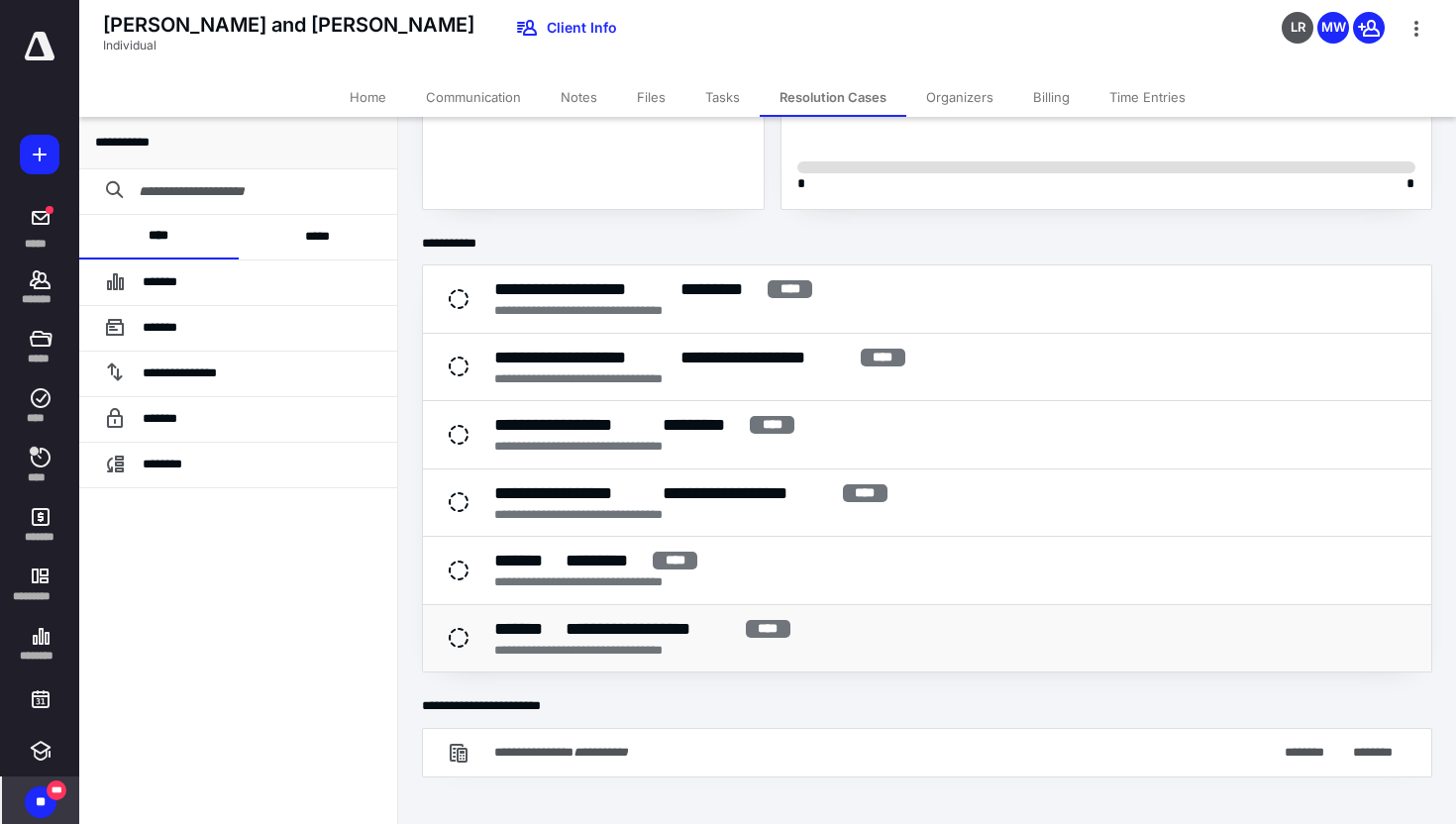 scroll, scrollTop: 166, scrollLeft: 0, axis: vertical 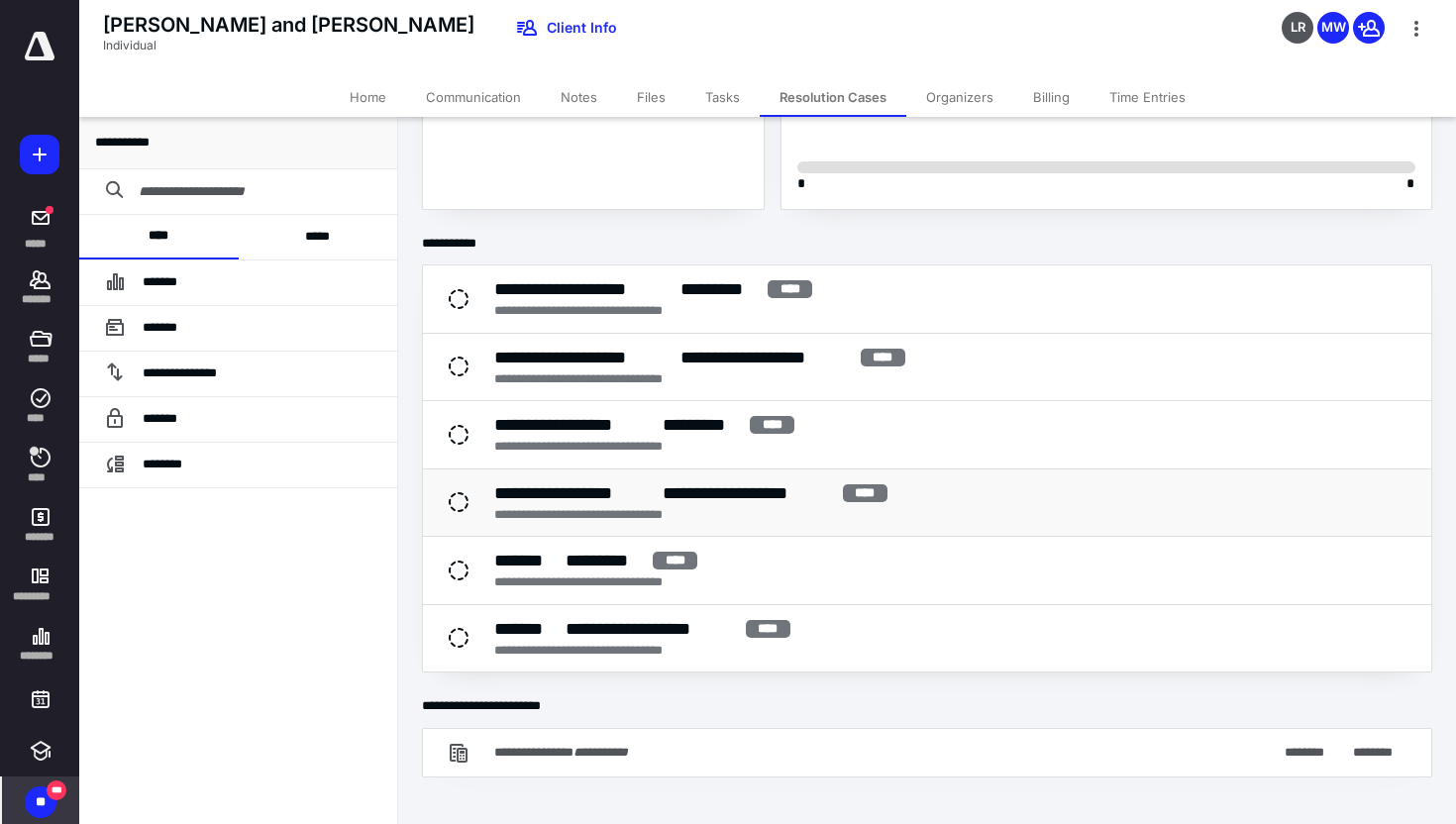 click on "**********" at bounding box center (951, 515) 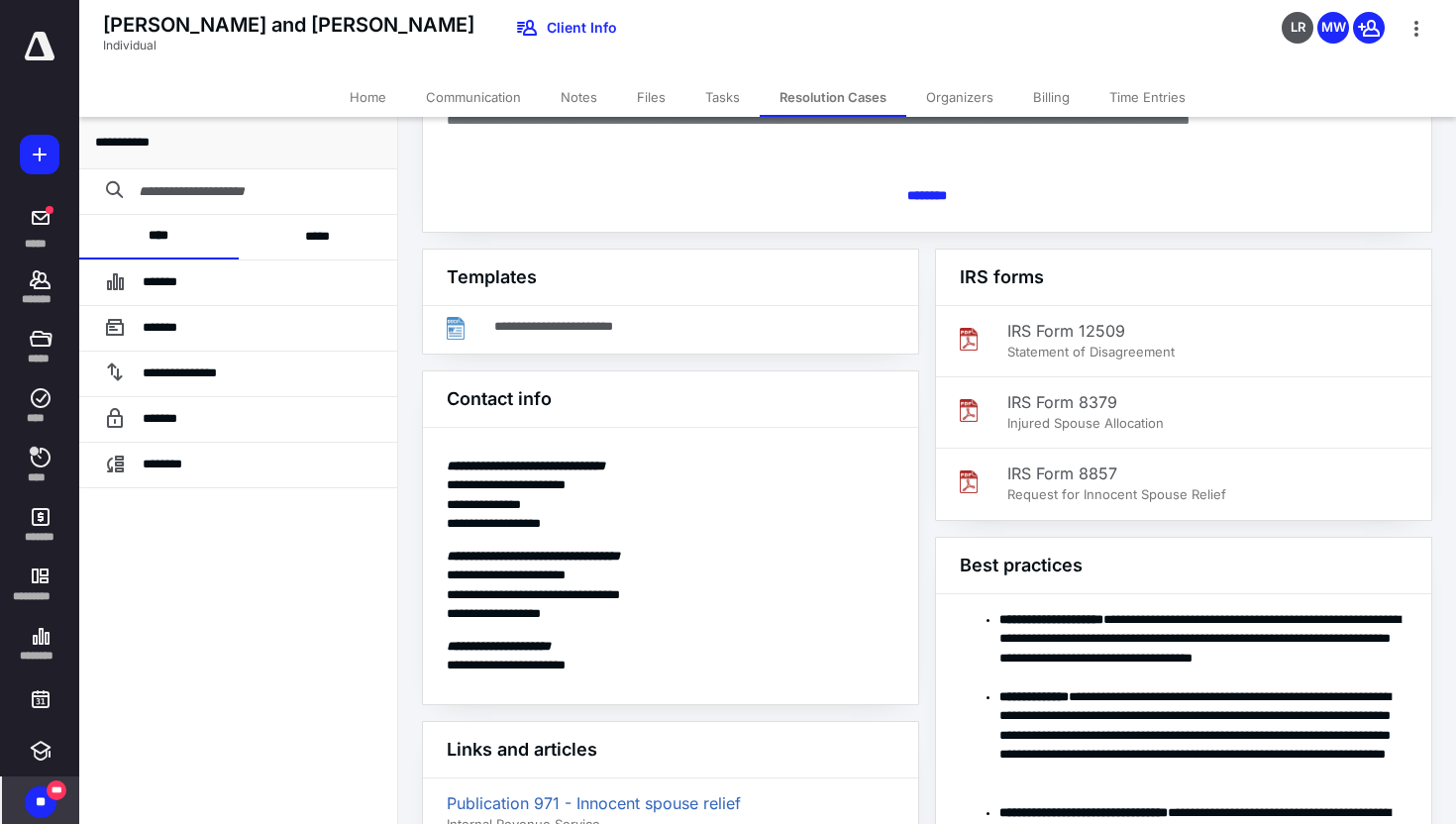 scroll, scrollTop: 0, scrollLeft: 0, axis: both 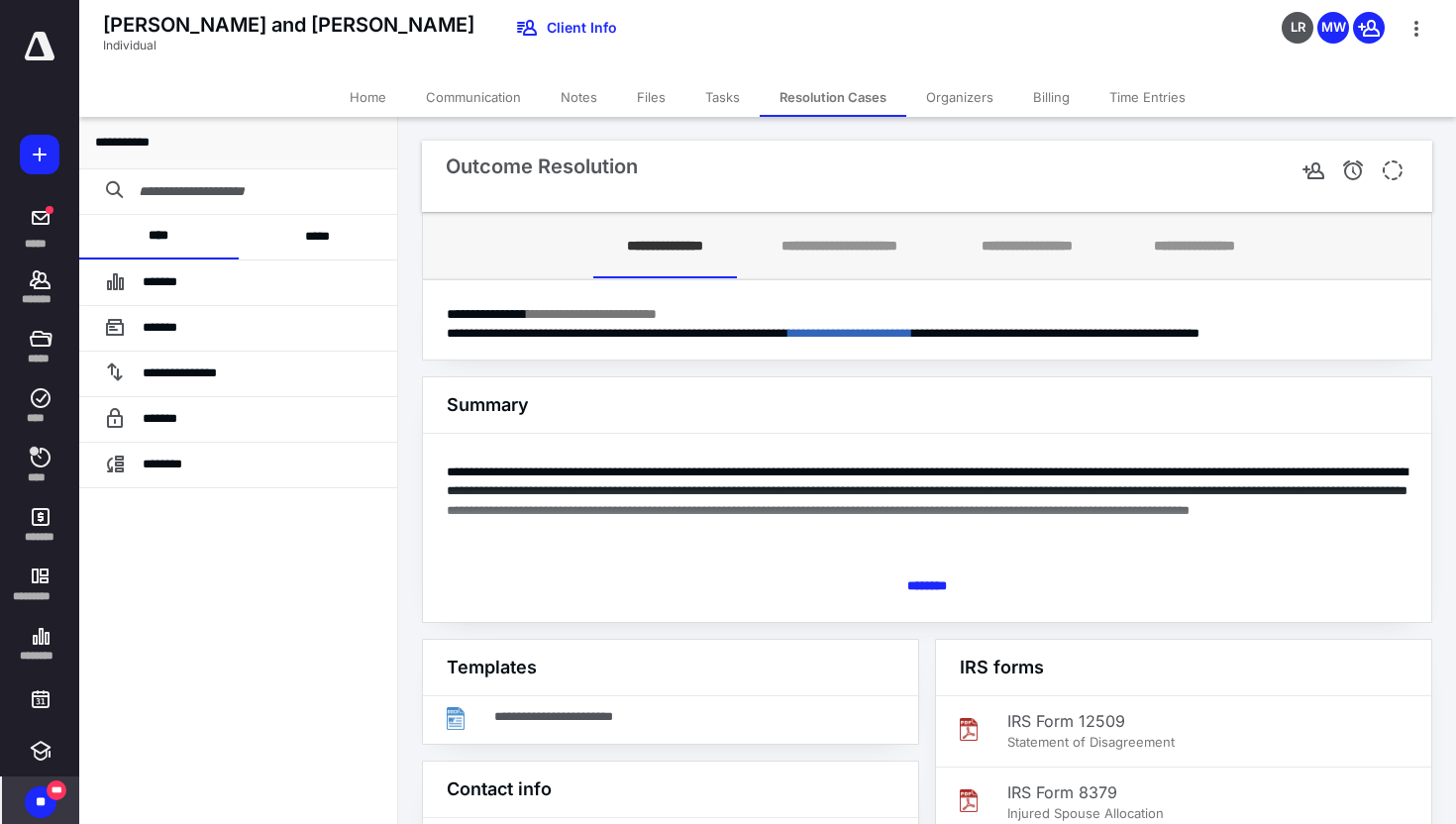 click on "**" at bounding box center [41, 802] 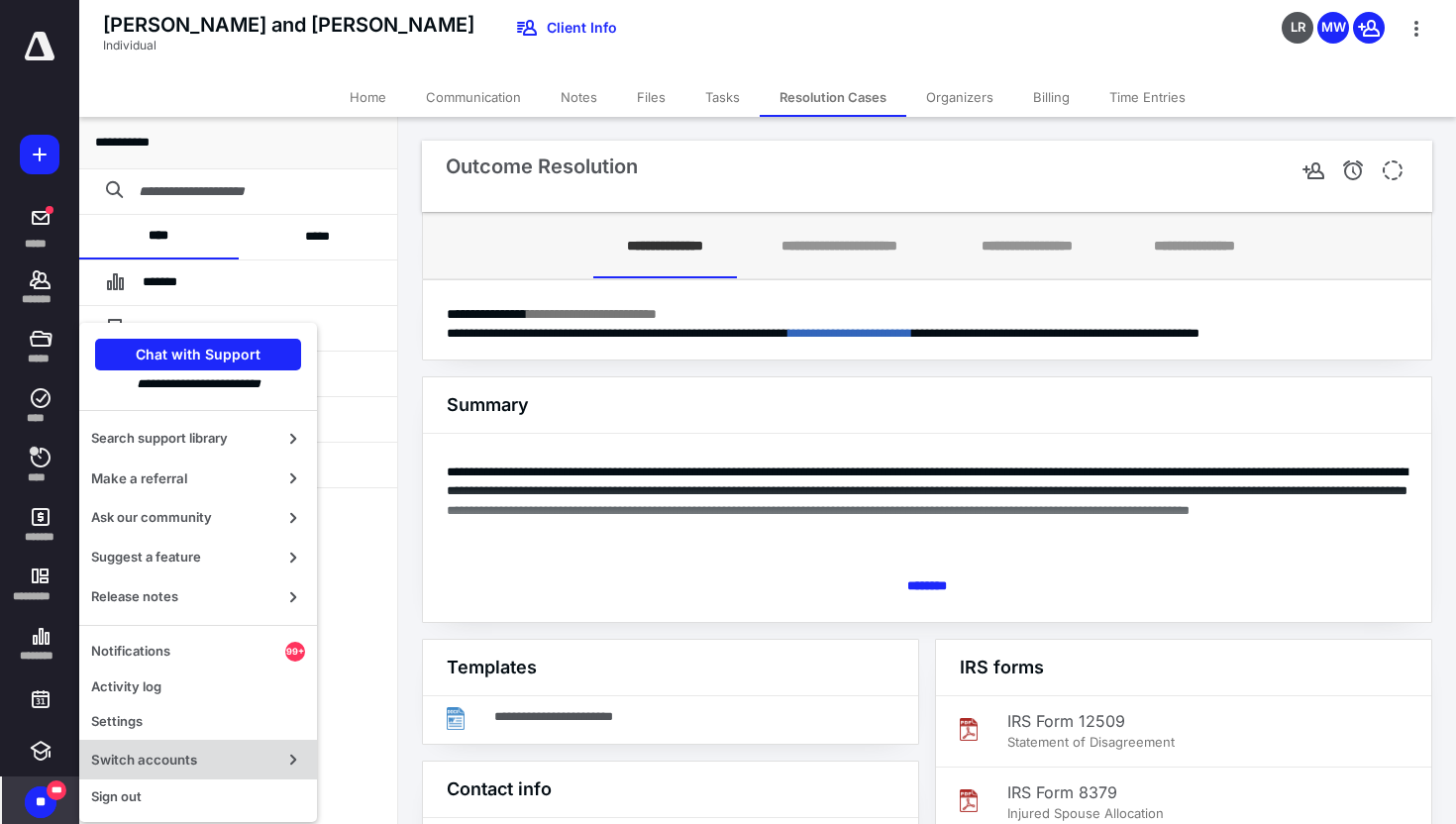click on "Switch accounts" at bounding box center (198, 760) 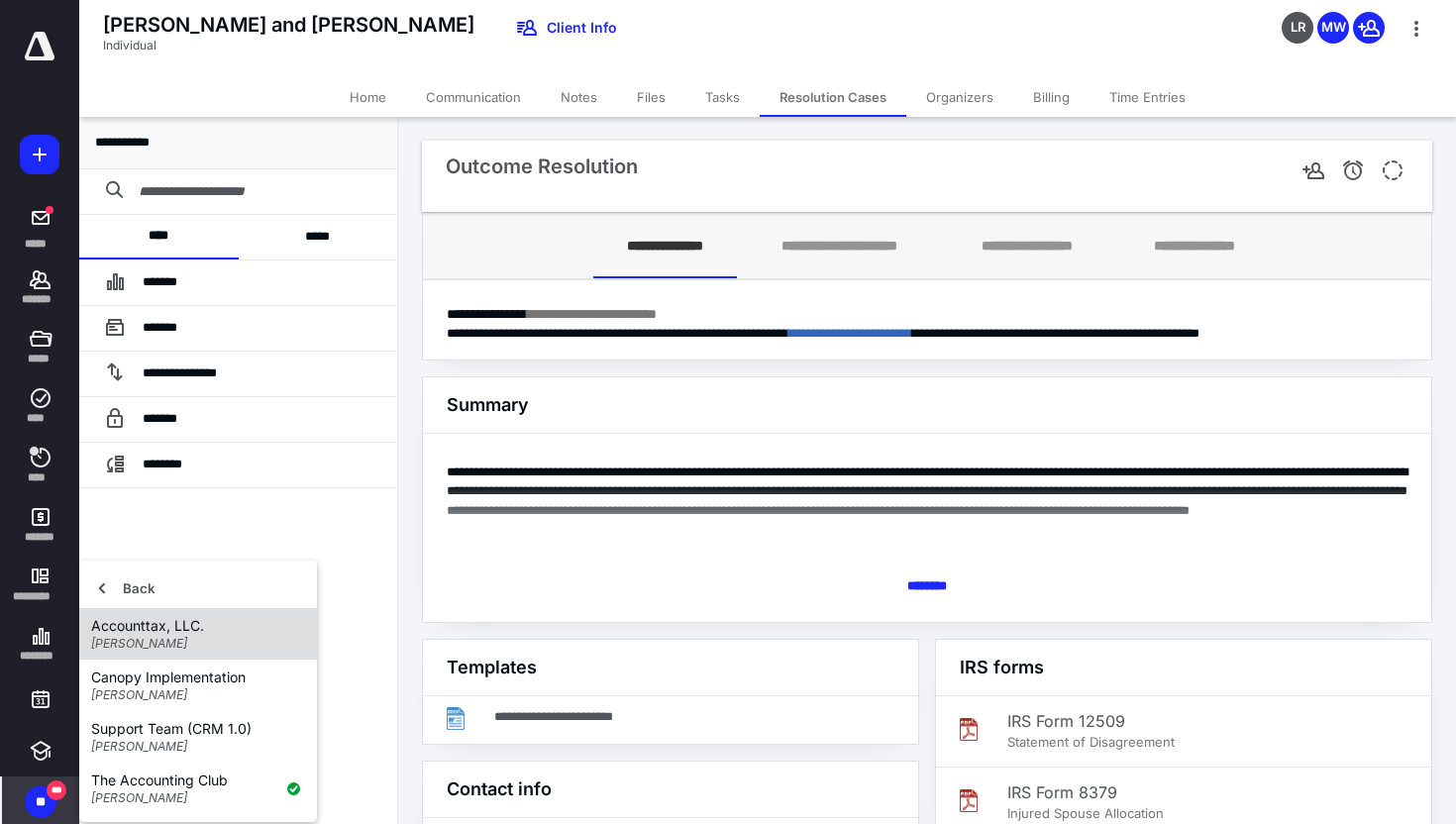 click on "Accounttax, LLC." at bounding box center [198, 626] 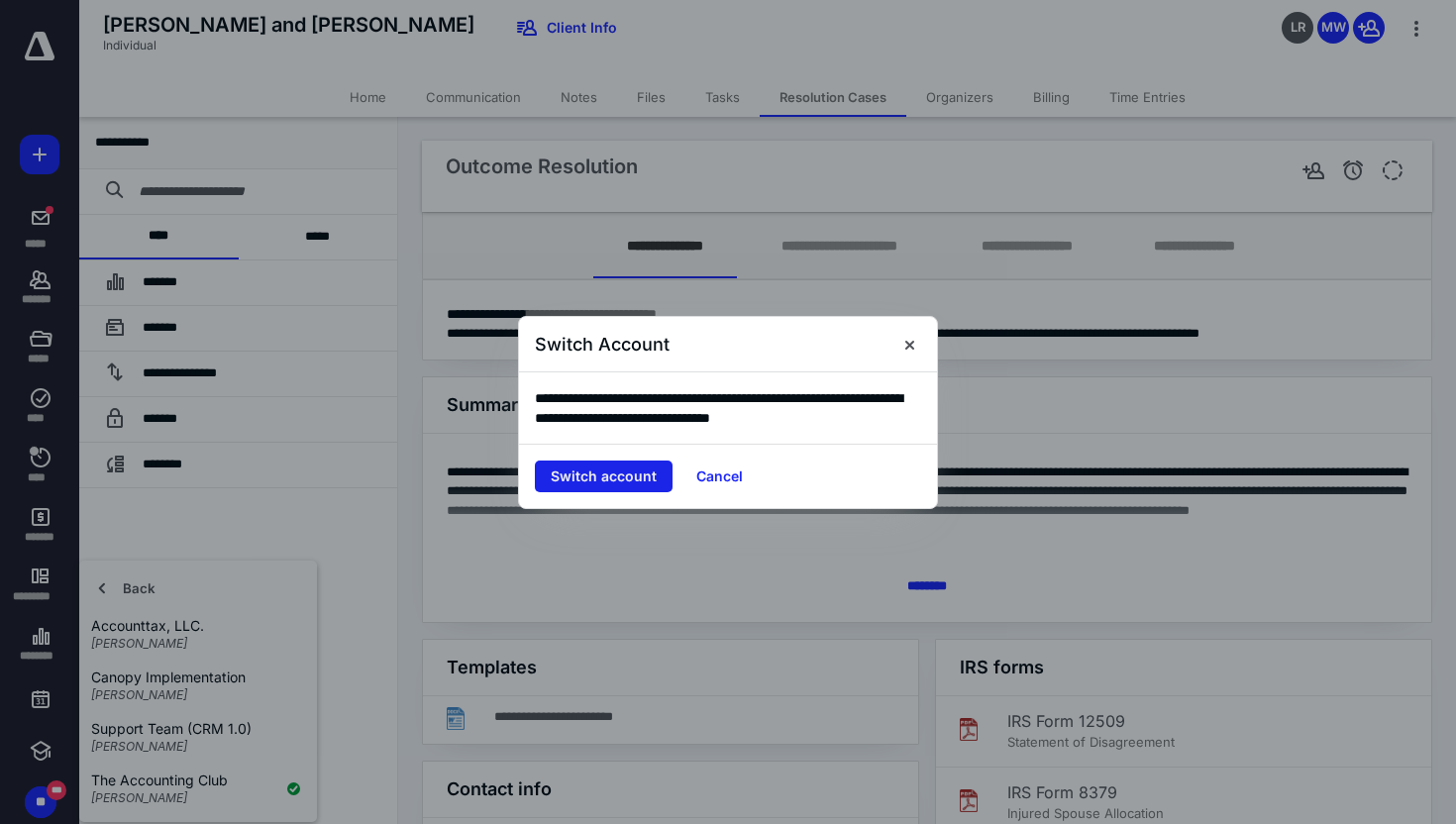 click on "Switch account" at bounding box center (603, 476) 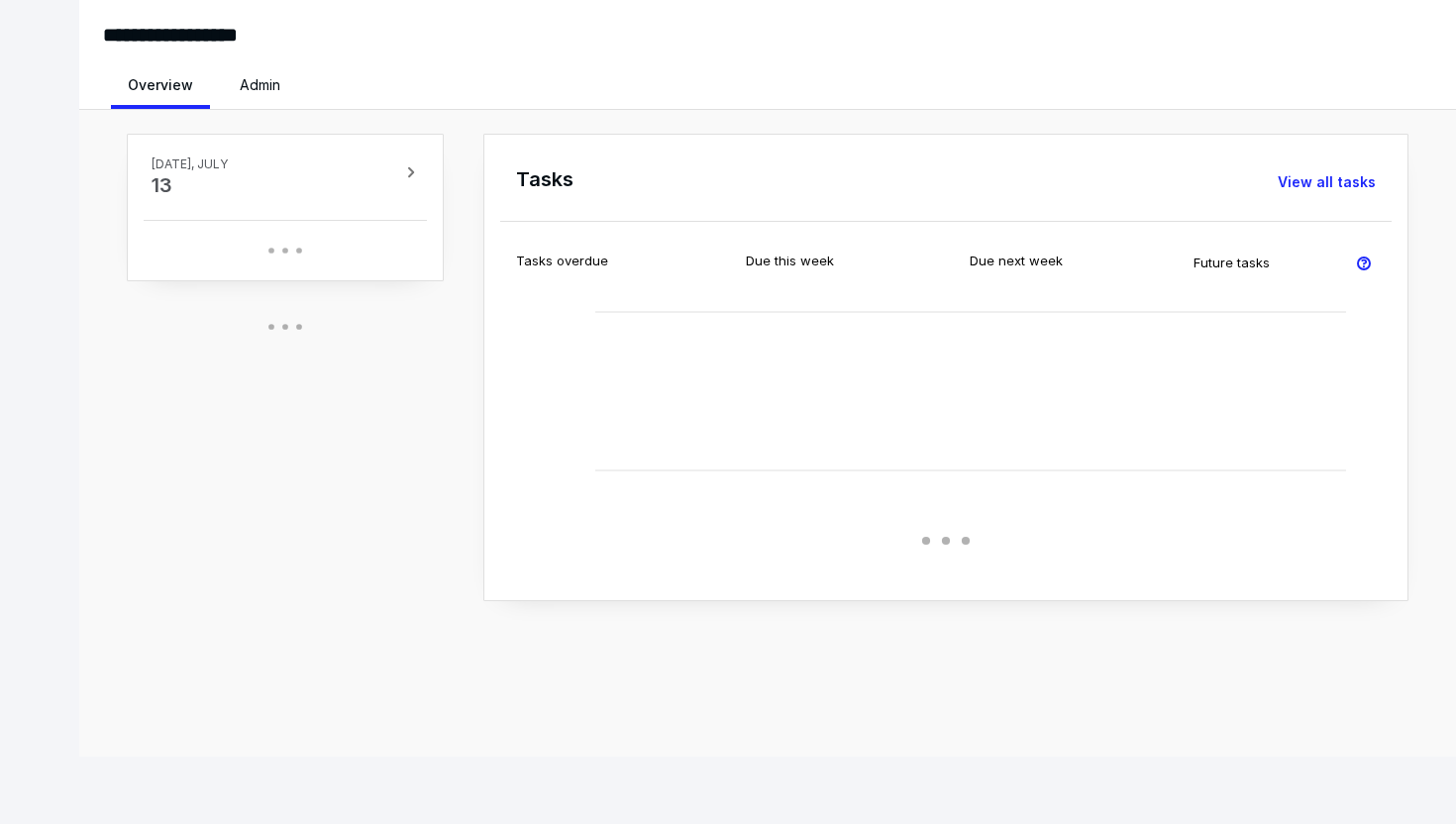 scroll, scrollTop: 0, scrollLeft: 0, axis: both 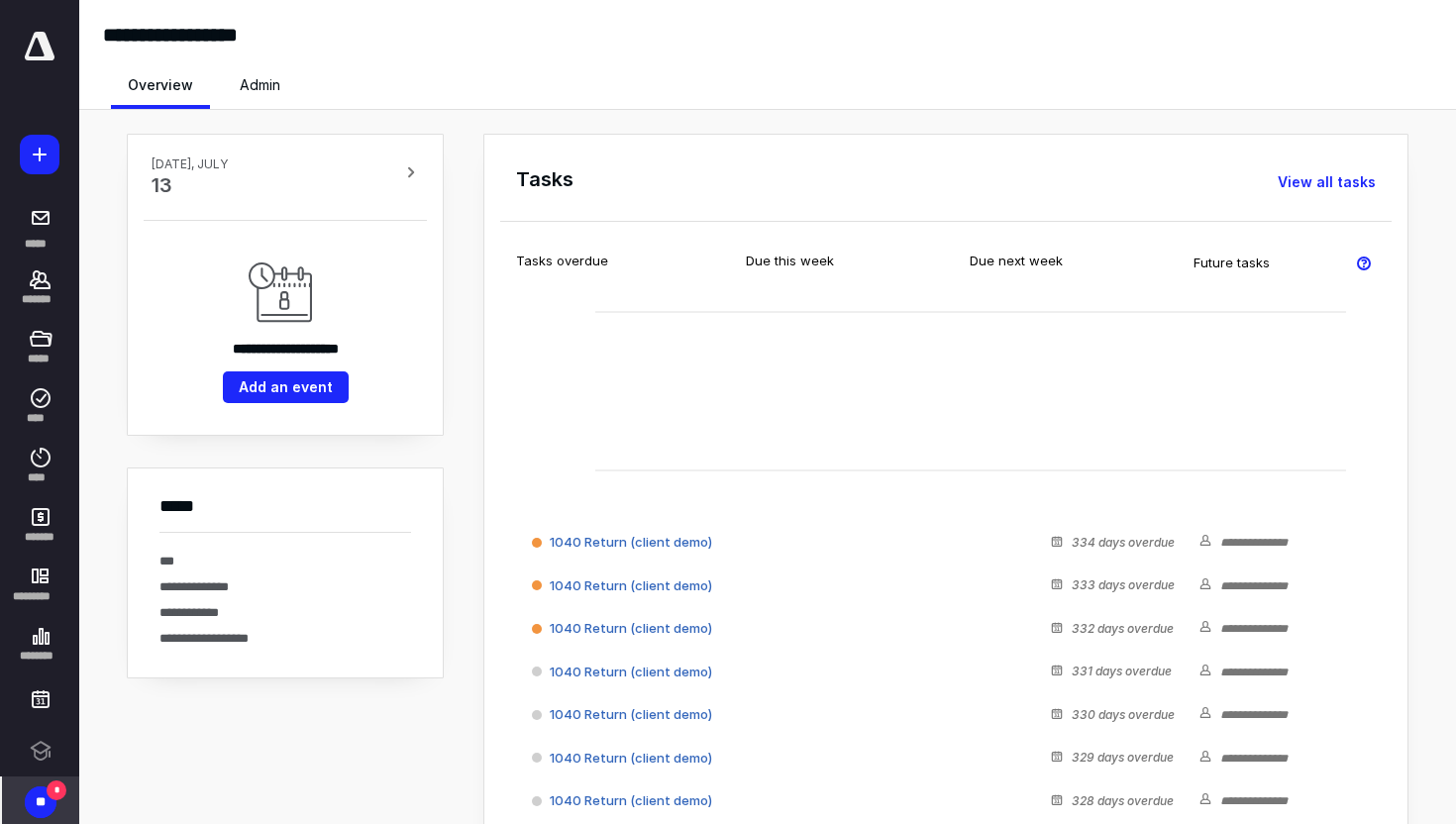 click on "*" at bounding box center (56, 790) 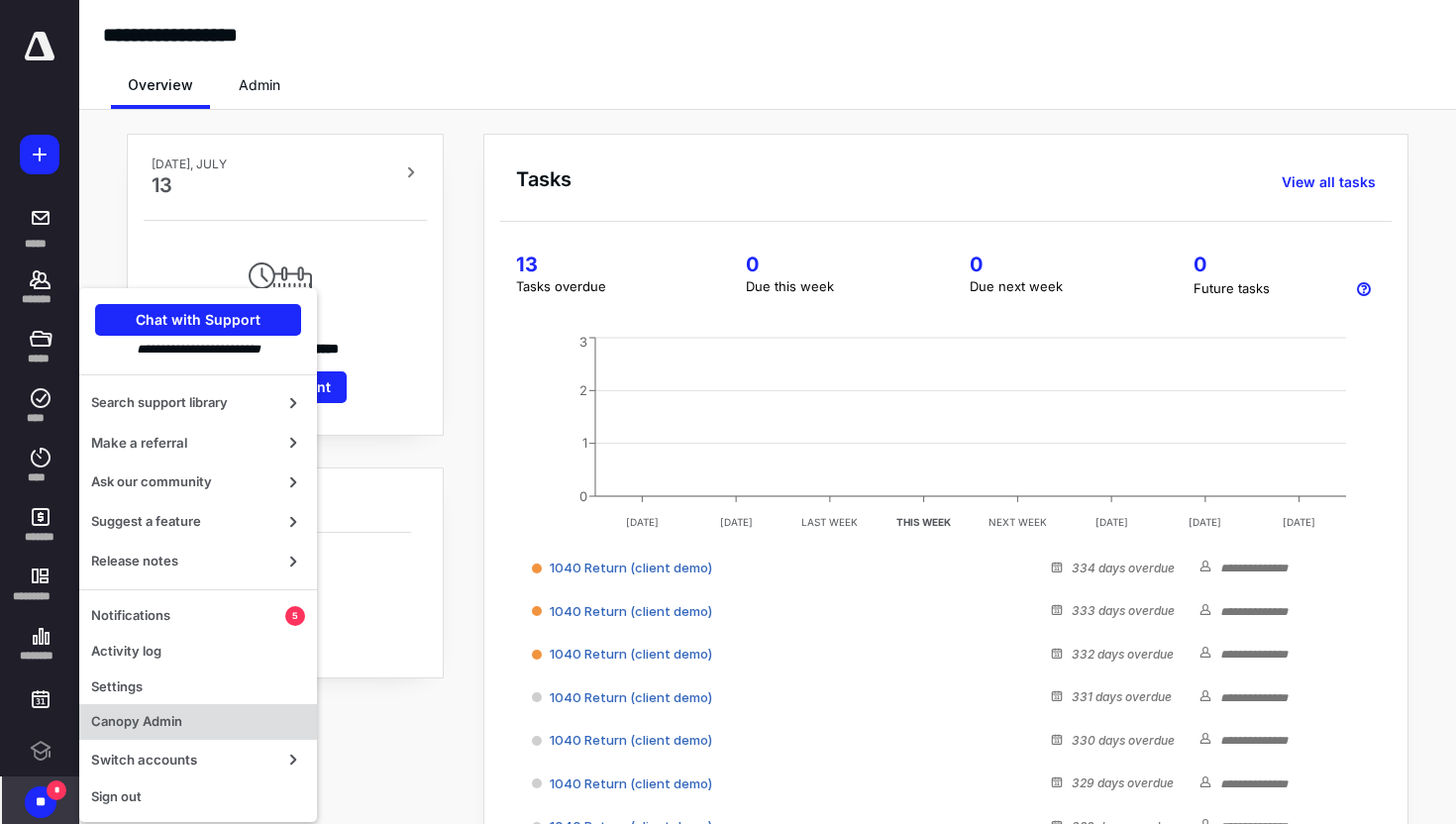 scroll, scrollTop: 0, scrollLeft: 0, axis: both 